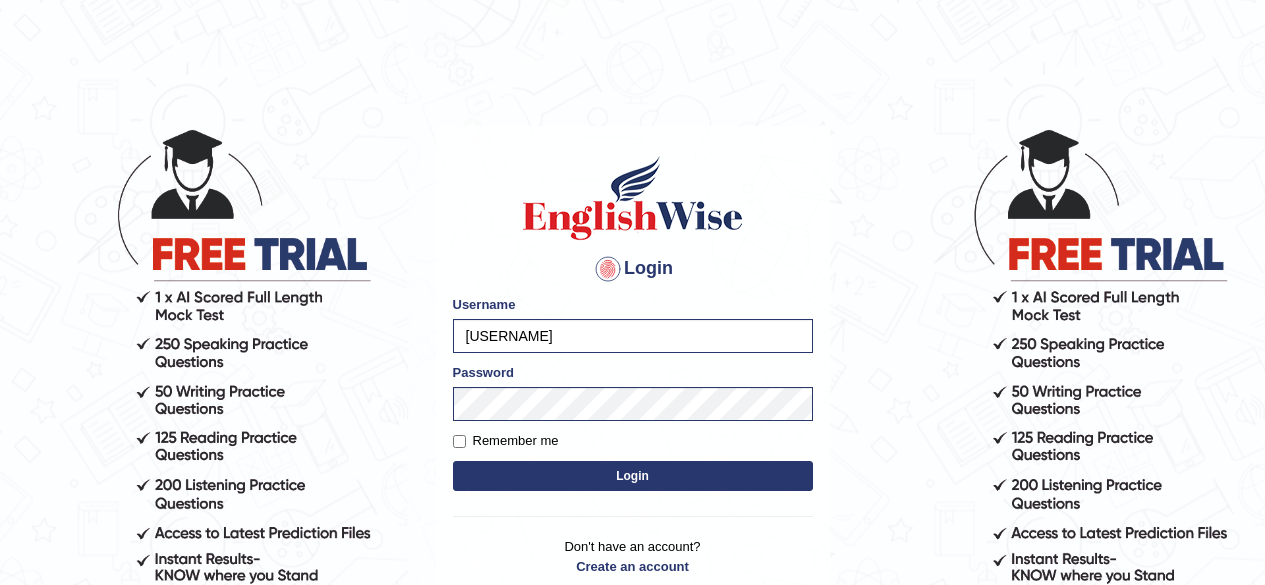 scroll, scrollTop: 0, scrollLeft: 0, axis: both 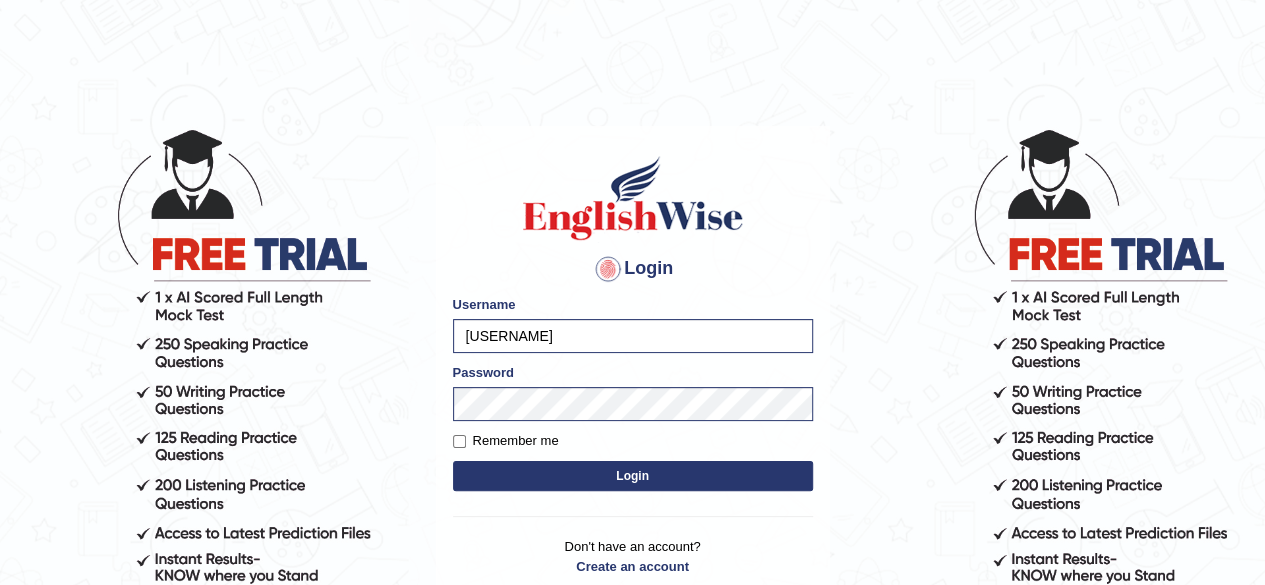 click on "Login" at bounding box center [633, 476] 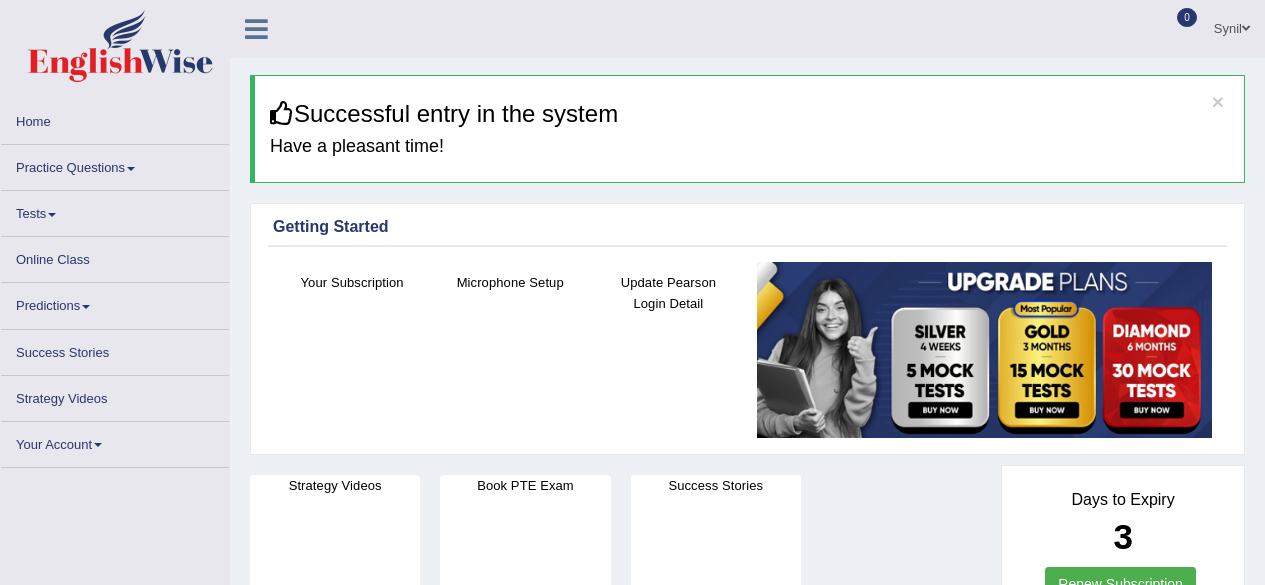 scroll, scrollTop: 0, scrollLeft: 0, axis: both 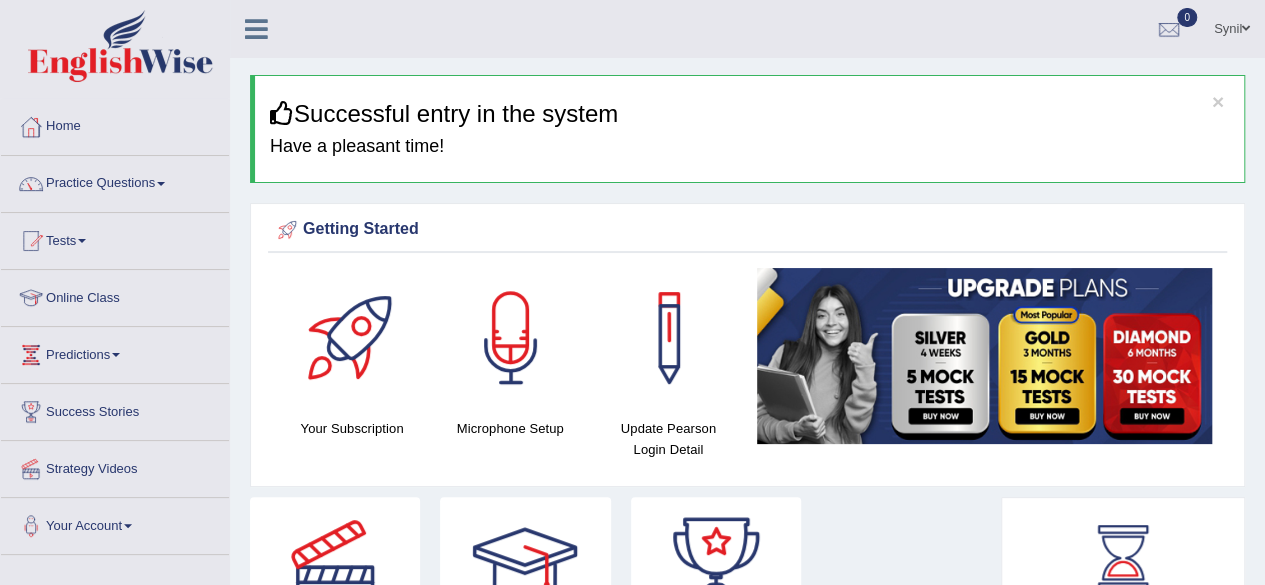 click at bounding box center (161, 184) 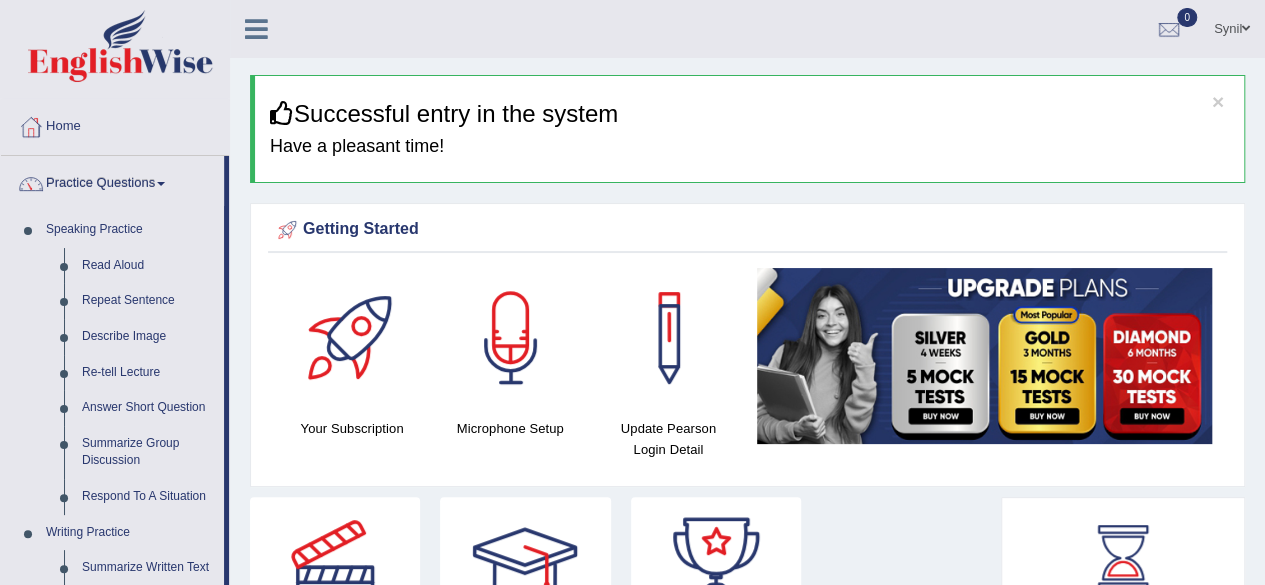 drag, startPoint x: 226, startPoint y: 369, endPoint x: 238, endPoint y: 445, distance: 76.941536 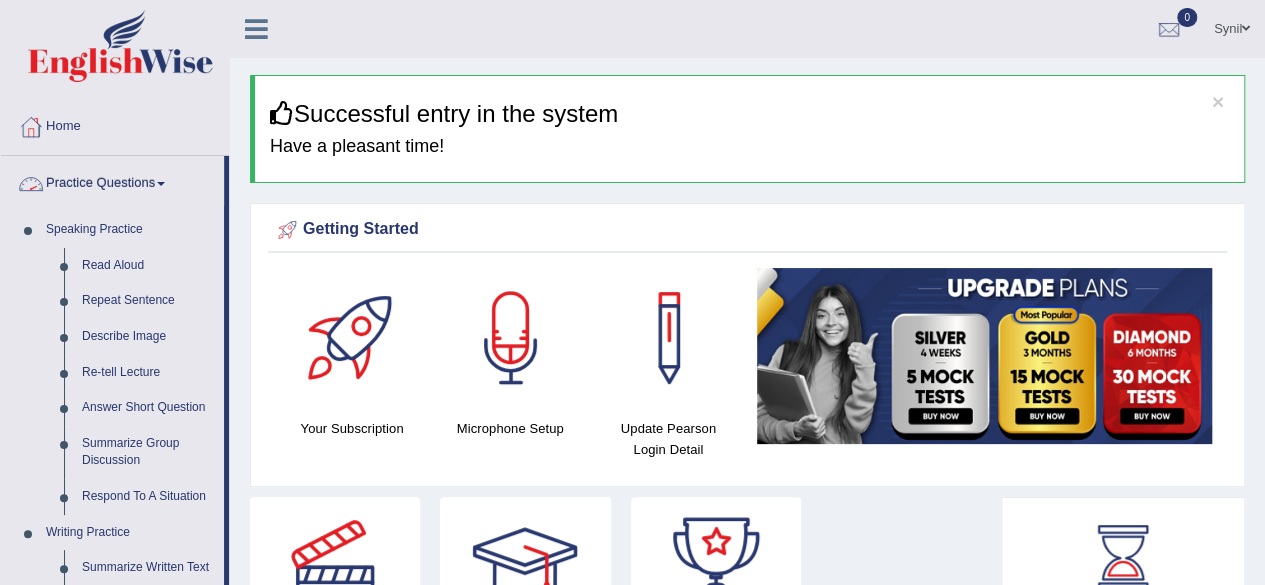 click on "Practice Questions" at bounding box center (112, 181) 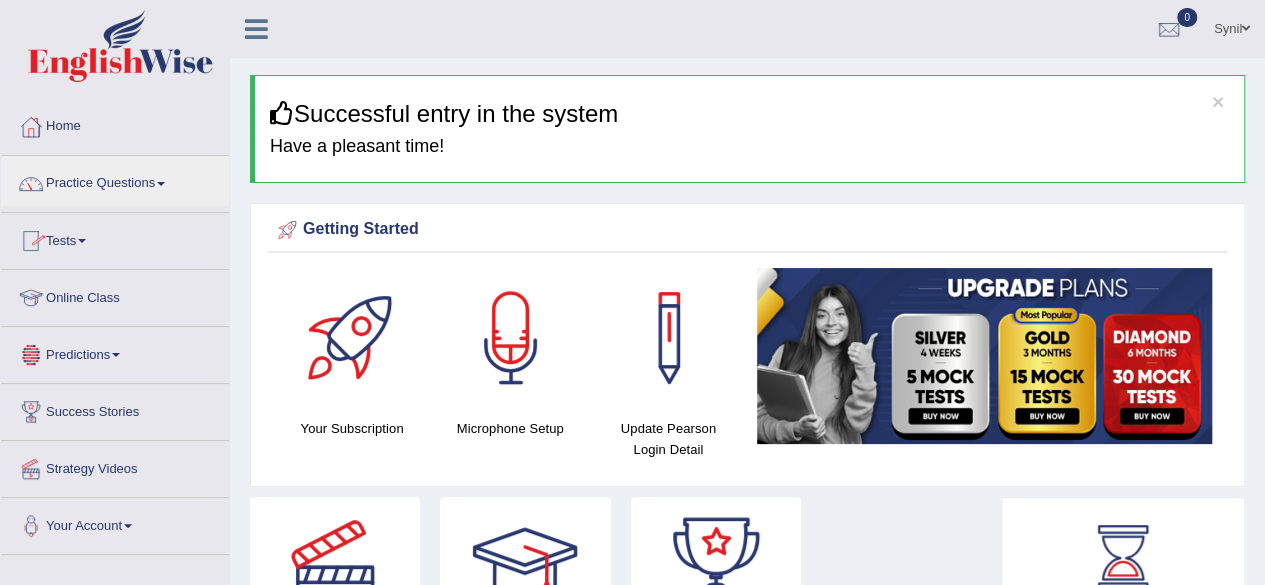 click on "Online Class" at bounding box center (115, 295) 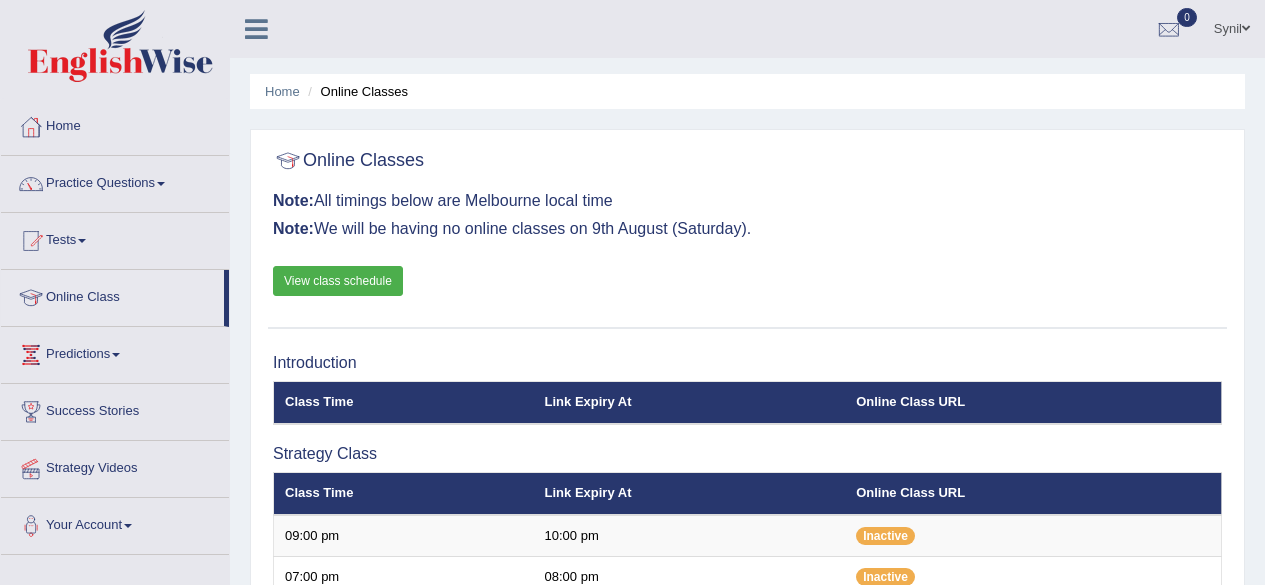 scroll, scrollTop: 0, scrollLeft: 0, axis: both 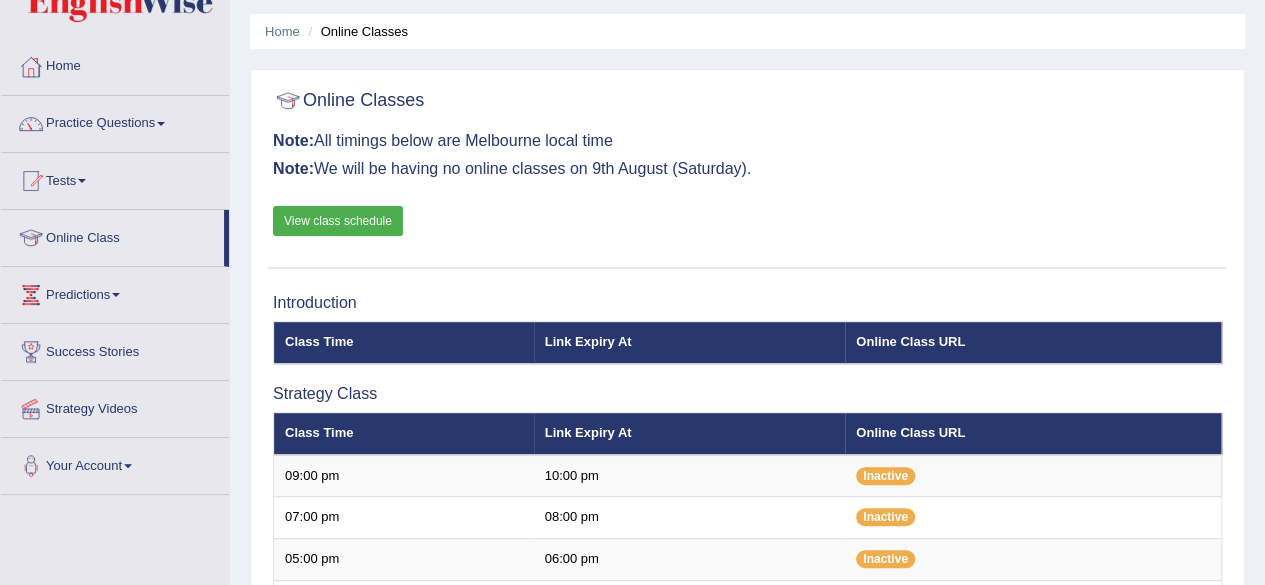 click on "View class schedule" at bounding box center (338, 221) 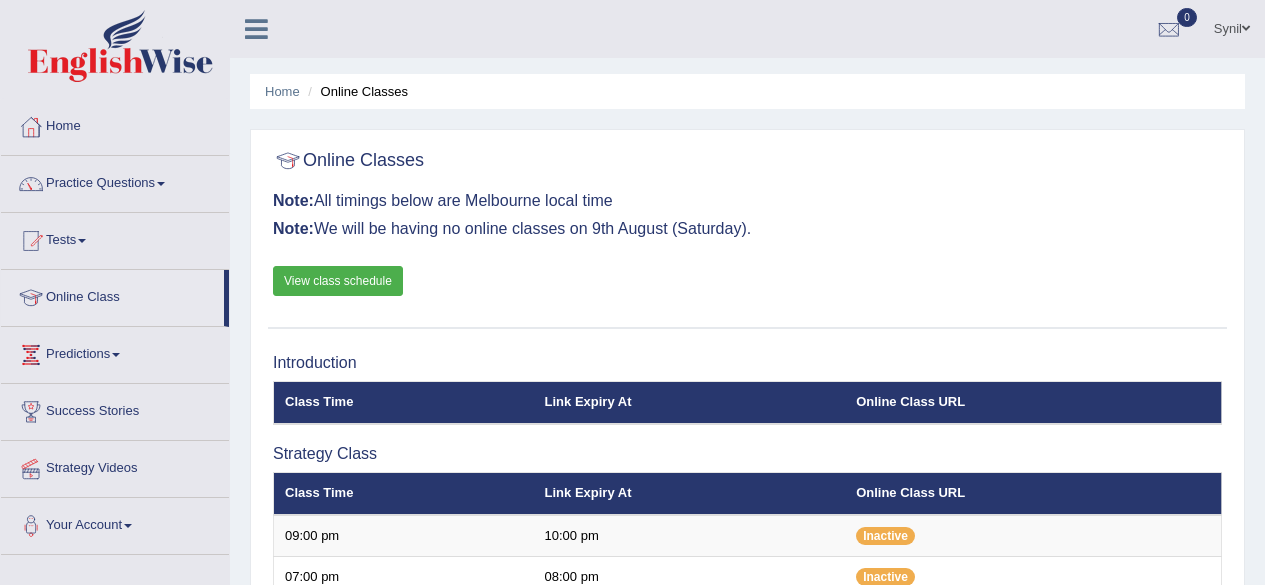 scroll, scrollTop: 60, scrollLeft: 0, axis: vertical 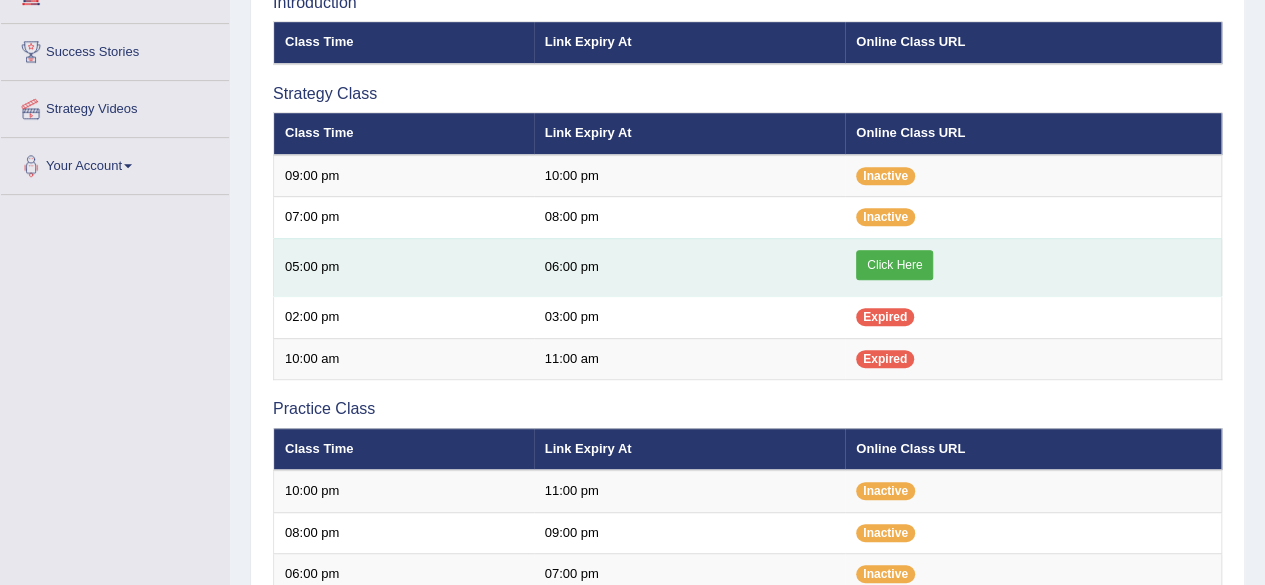 click on "Click Here" at bounding box center [894, 265] 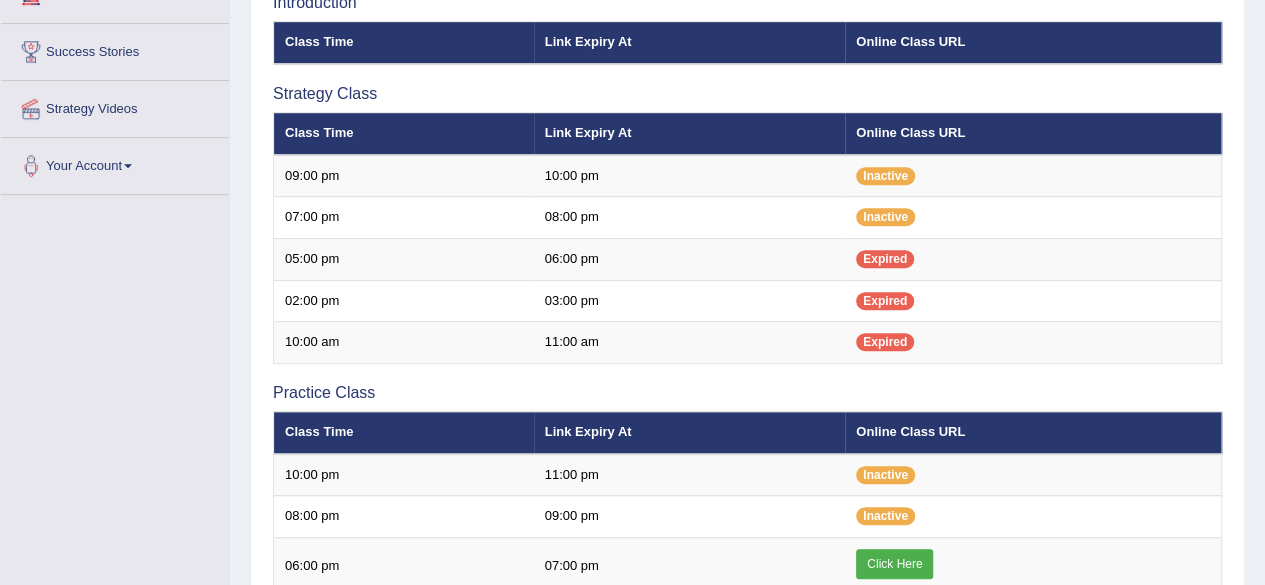 scroll, scrollTop: 0, scrollLeft: 0, axis: both 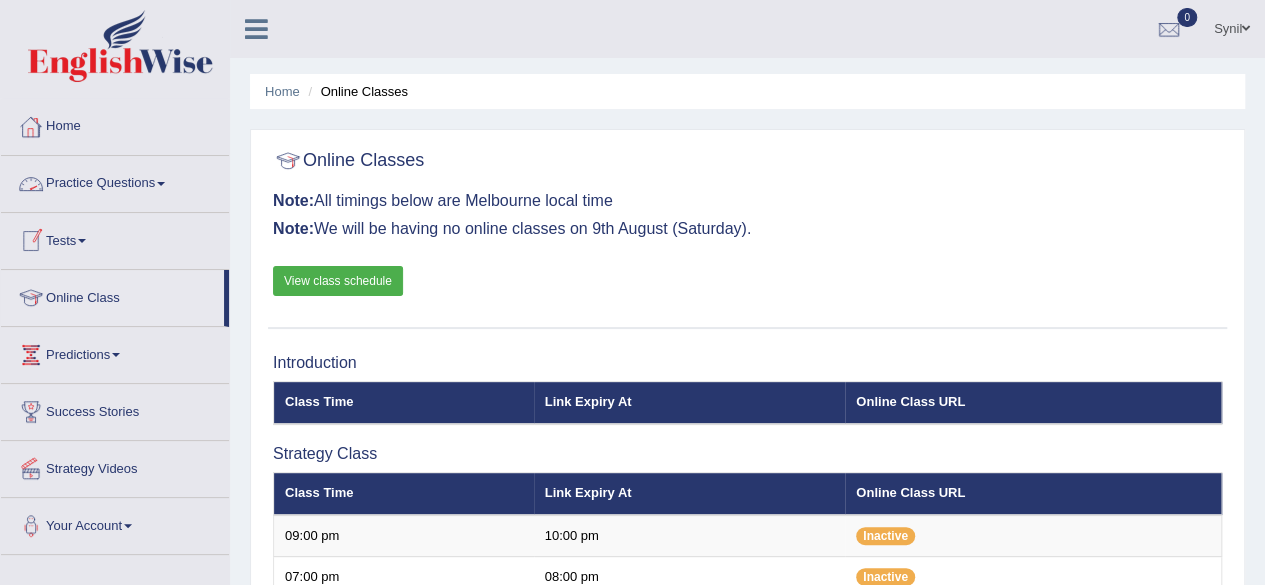 click on "Practice Questions" at bounding box center (115, 181) 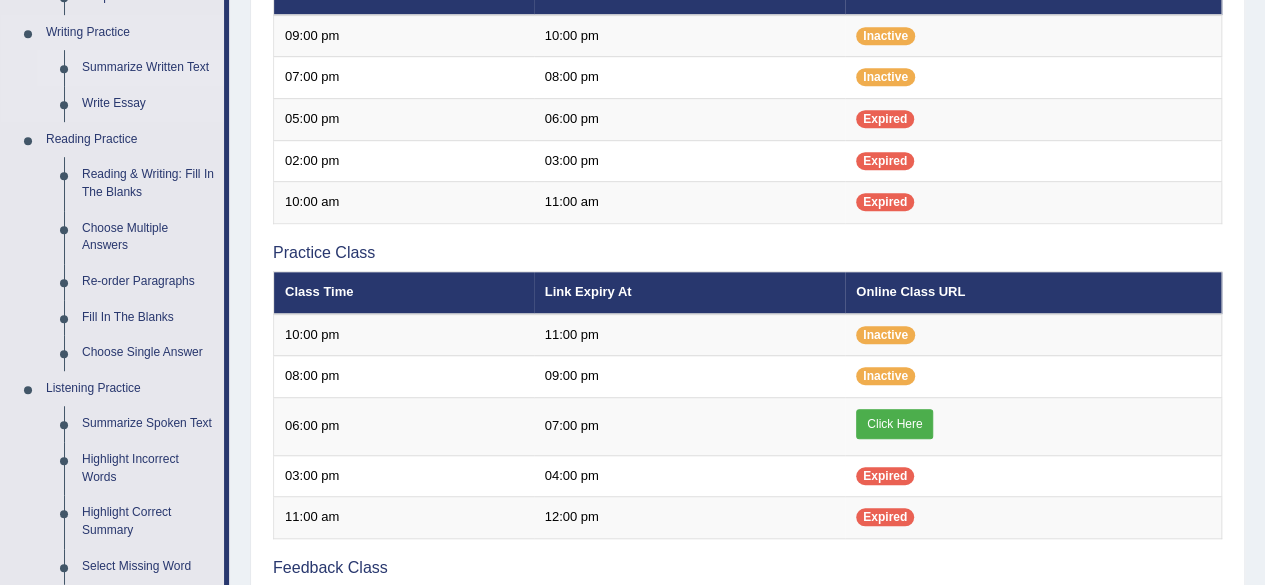 scroll, scrollTop: 600, scrollLeft: 0, axis: vertical 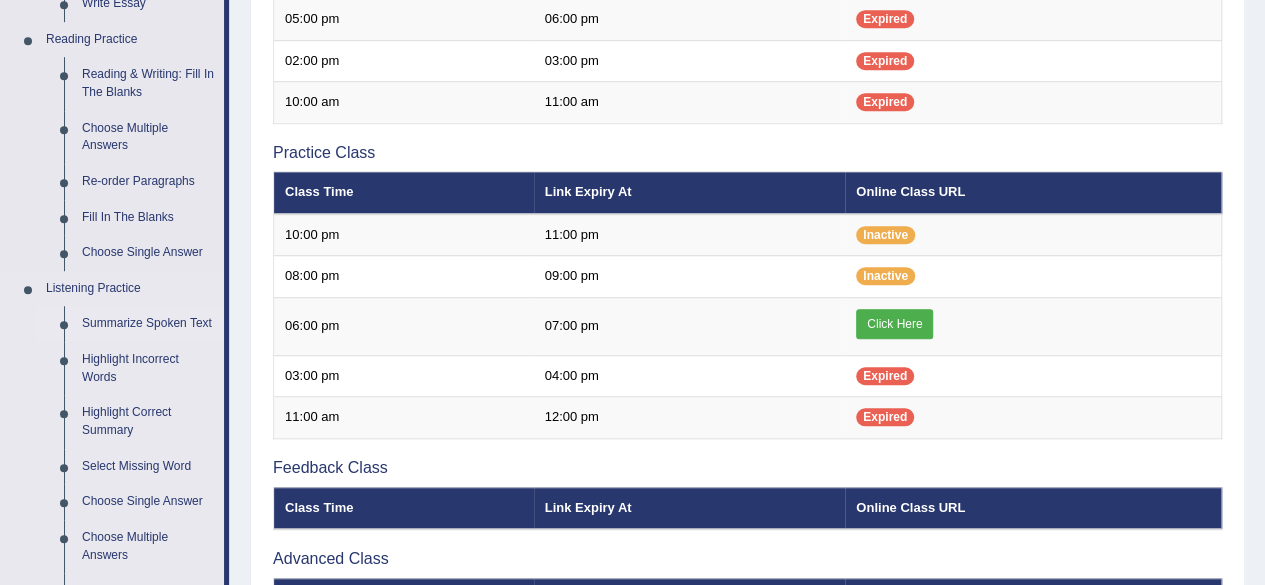 click on "Summarize Spoken Text" at bounding box center (148, 324) 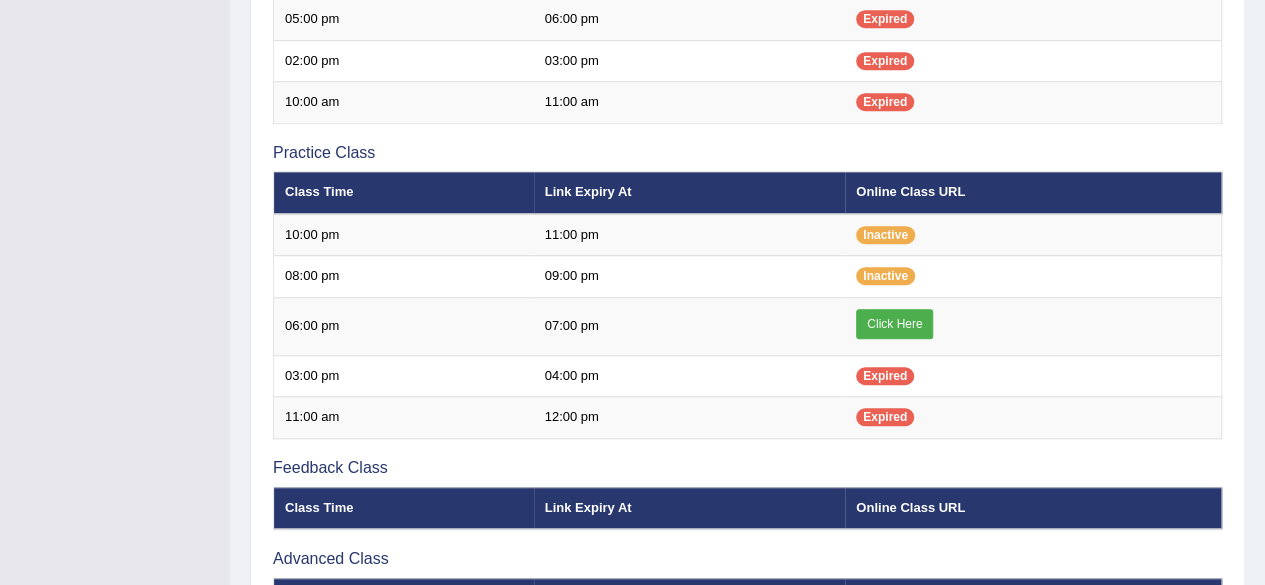 scroll, scrollTop: 281, scrollLeft: 0, axis: vertical 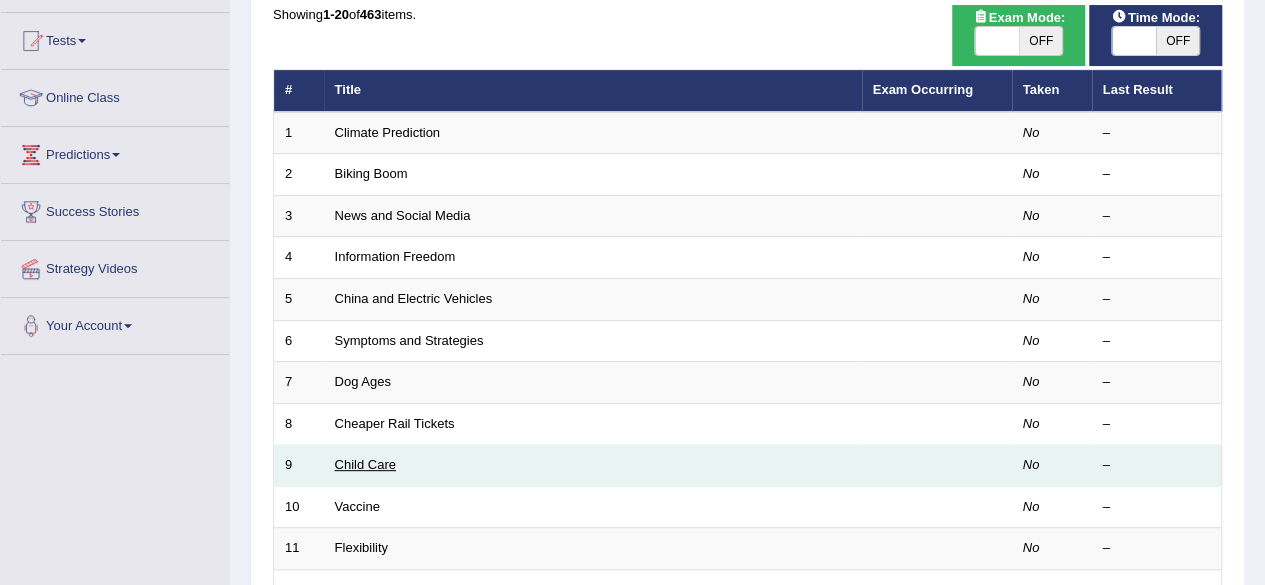 click on "Child Care" at bounding box center (365, 464) 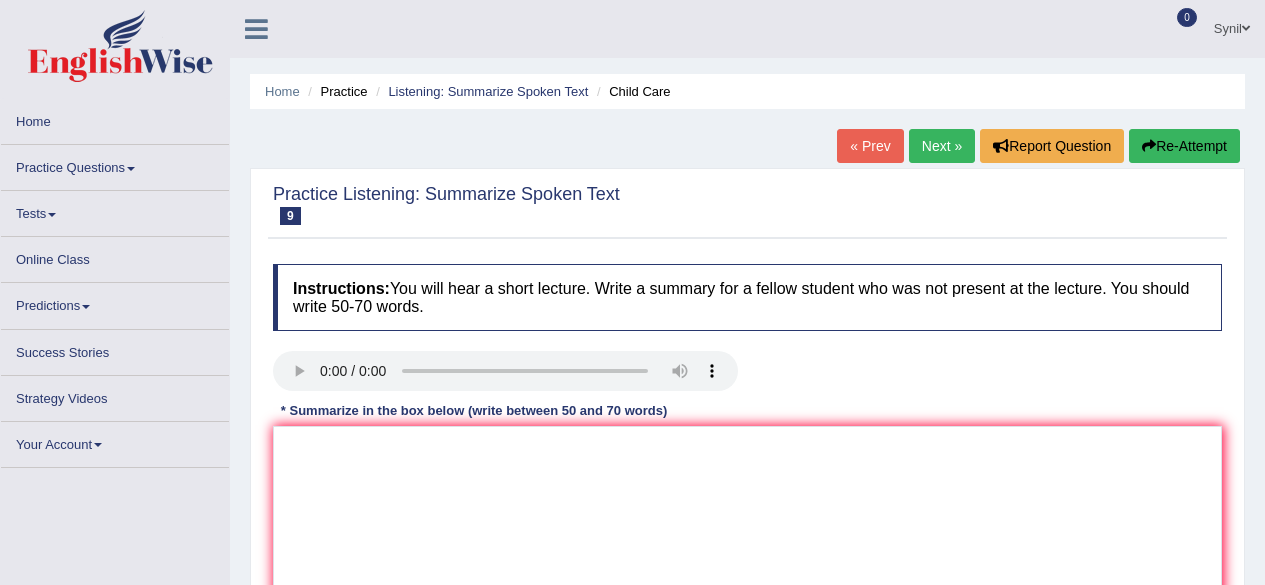 scroll, scrollTop: 0, scrollLeft: 0, axis: both 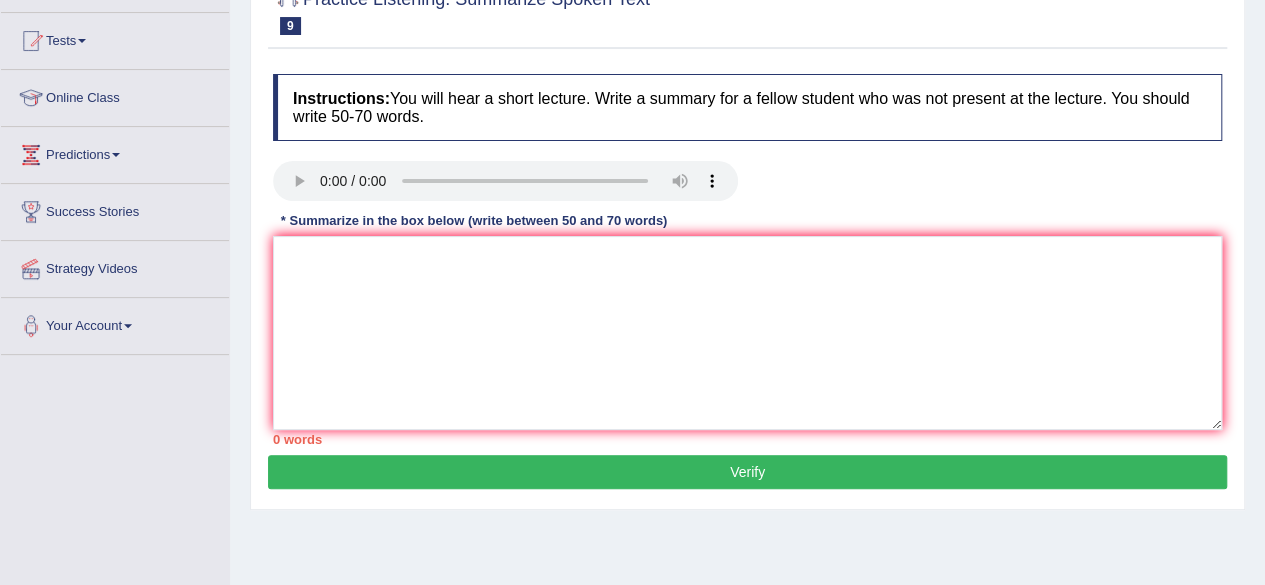 type 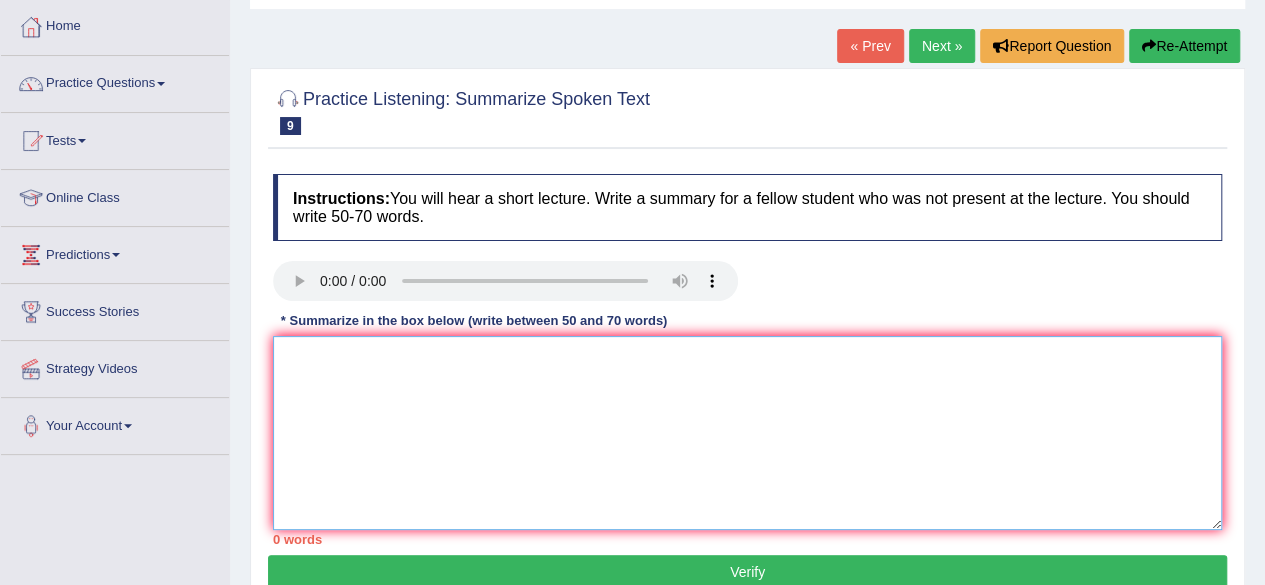 click at bounding box center (747, 433) 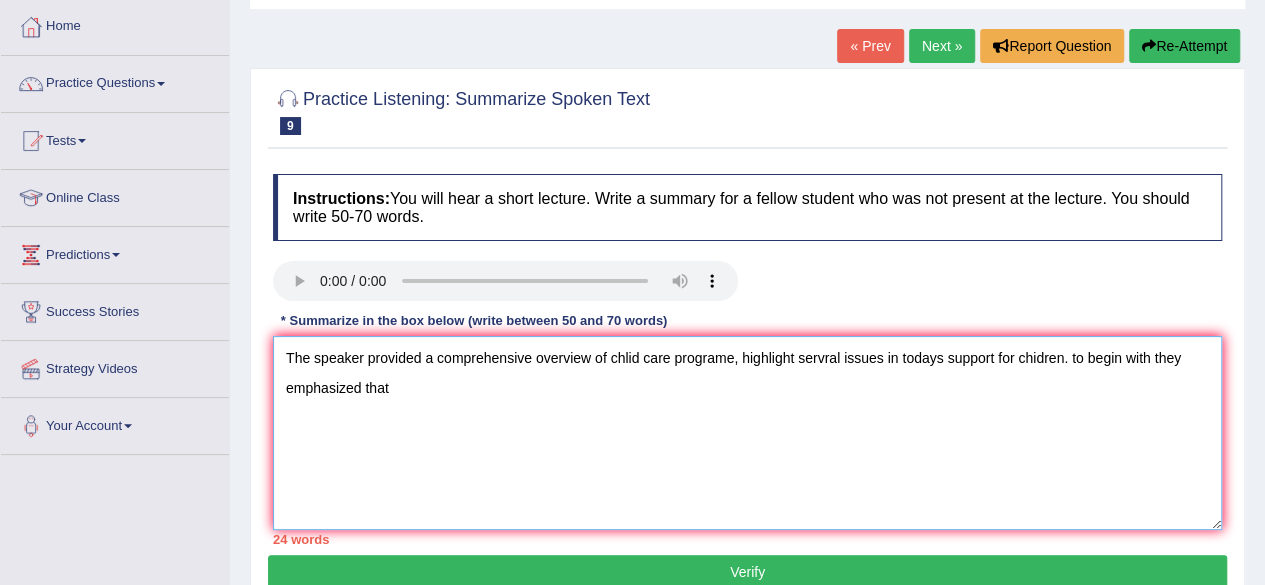 click on "The speaker provided a comprehensive overview of chlid care programe, highlight servral issues in todays support for chidren. to begin with they emphasized that" at bounding box center (747, 433) 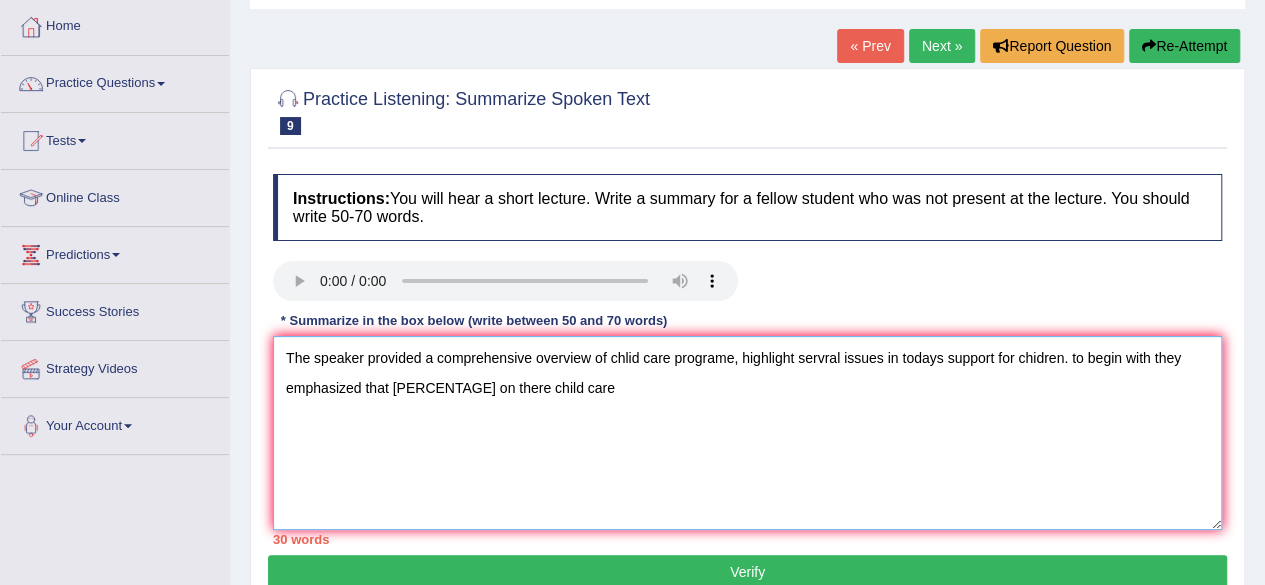 click on "The speaker provided a comprehensive overview of chlid care programe, highlight servral issues in todays support for chidren. to begin with they emphasized that 20 percent on there child care" at bounding box center (747, 433) 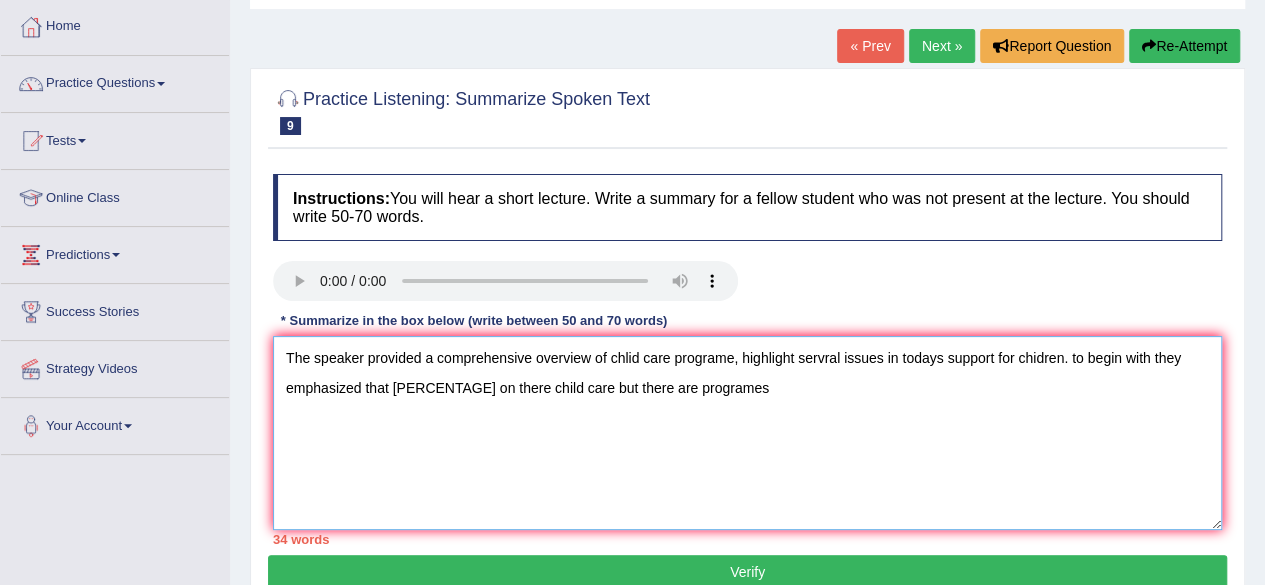 click on "The speaker provided a comprehensive overview of chlid care programe, highlight servral issues in todays support for chidren. to begin with they emphasized that 20 percent on there child care but there are programes" at bounding box center (747, 433) 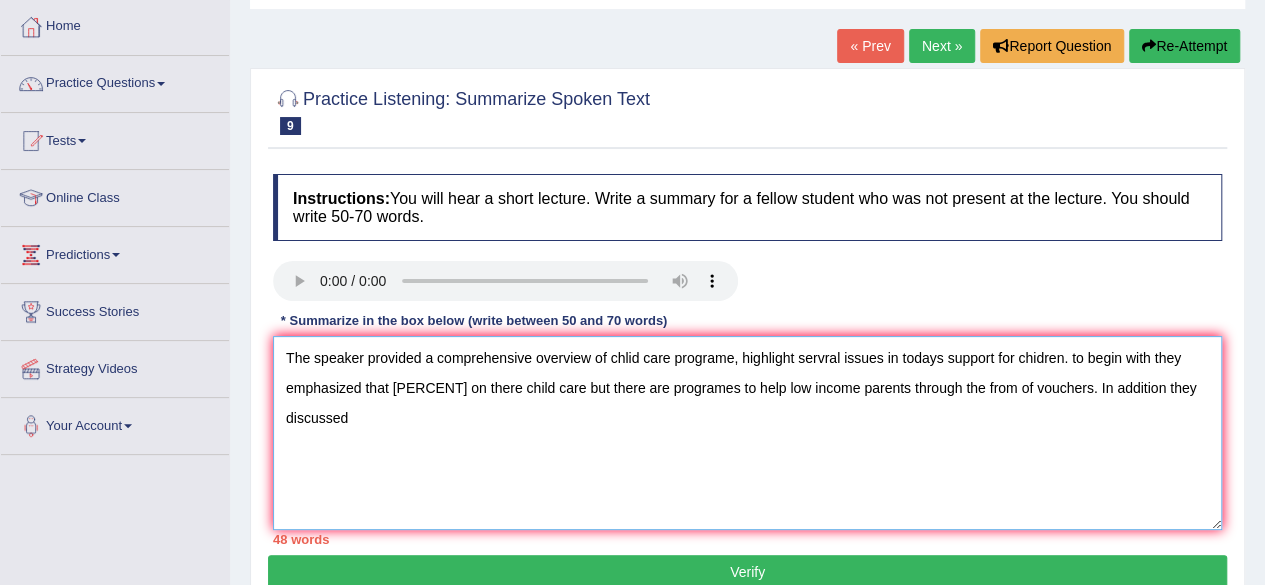 click on "The speaker provided a comprehensive overview of chlid care programe, highlight servral issues in todays support for chidren. to begin with they emphasized that 20 percent on there child care but there are programes to help low income parents through the from of vouchers. In addition they discussed" at bounding box center (747, 433) 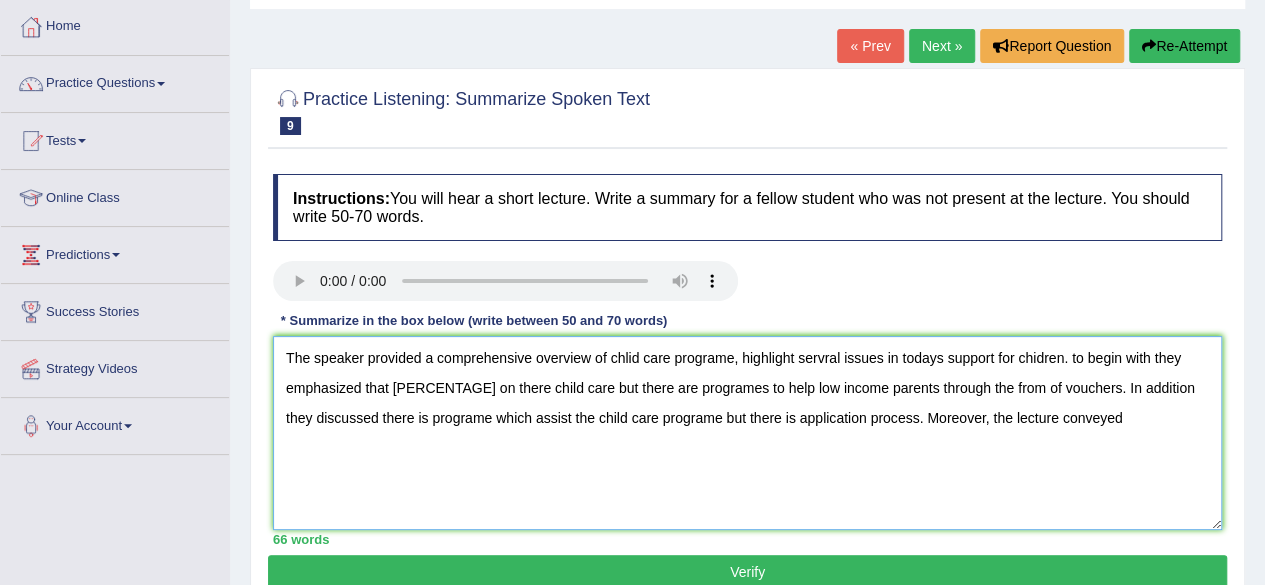 click on "The speaker provided a comprehensive overview of chlid care programe, highlight servral issues in todays support for chidren. to begin with they emphasized that 20 percent on there child care but there are programes to help low income parents through the from of vouchers. In addition they discussed there is programe which assist the child care programe but there is application process. Moreover, the lecture conveyed" at bounding box center (747, 433) 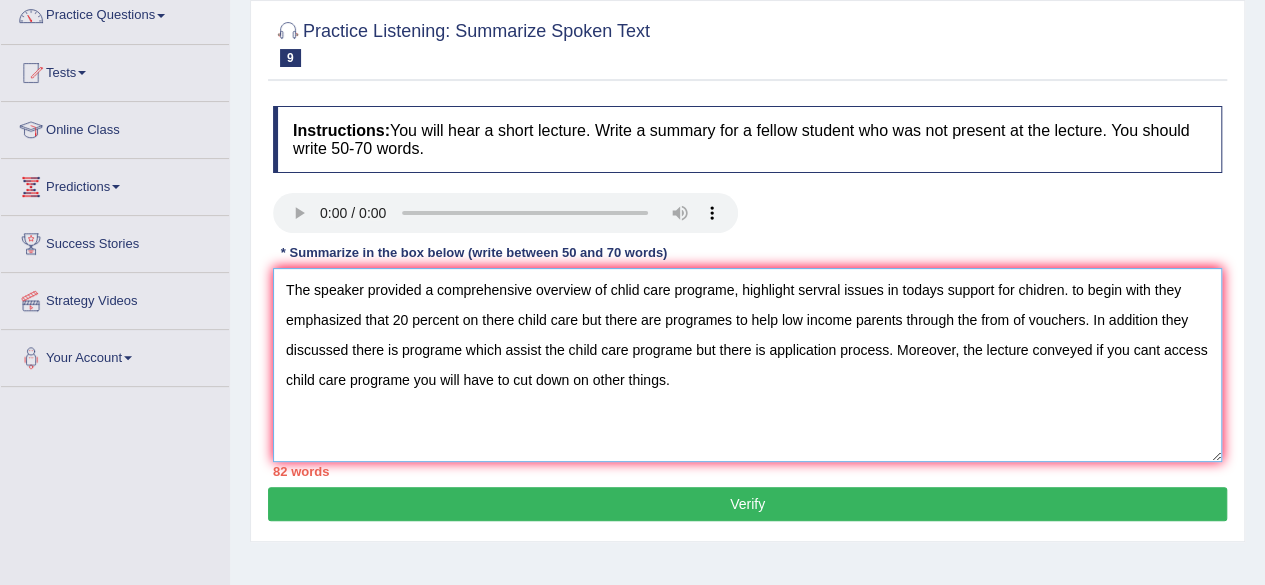 scroll, scrollTop: 200, scrollLeft: 0, axis: vertical 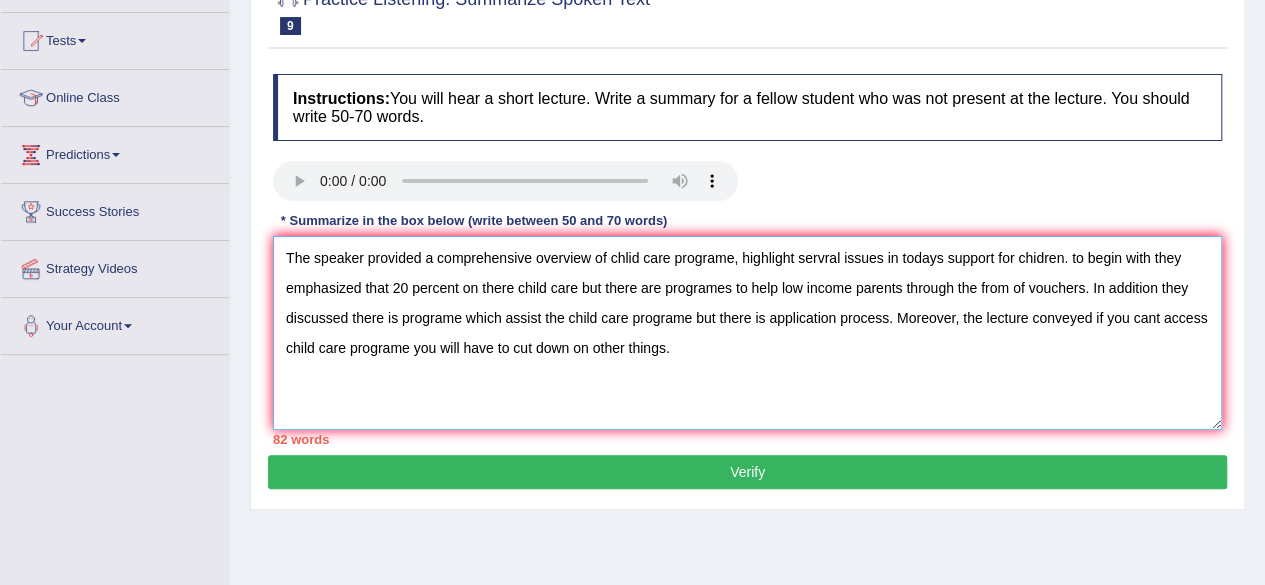 click on "The speaker provided a comprehensive overview of chlid care programe, highlight servral issues in todays support for chidren. to begin with they emphasized that 20 percent on there child care but there are programes to help low income parents through the from of vouchers. In addition they discussed there is programe which assist the child care programe but there is application process. Moreover, the lecture conveyed if you cant access child care programe you will have to cut down on other things." at bounding box center (747, 333) 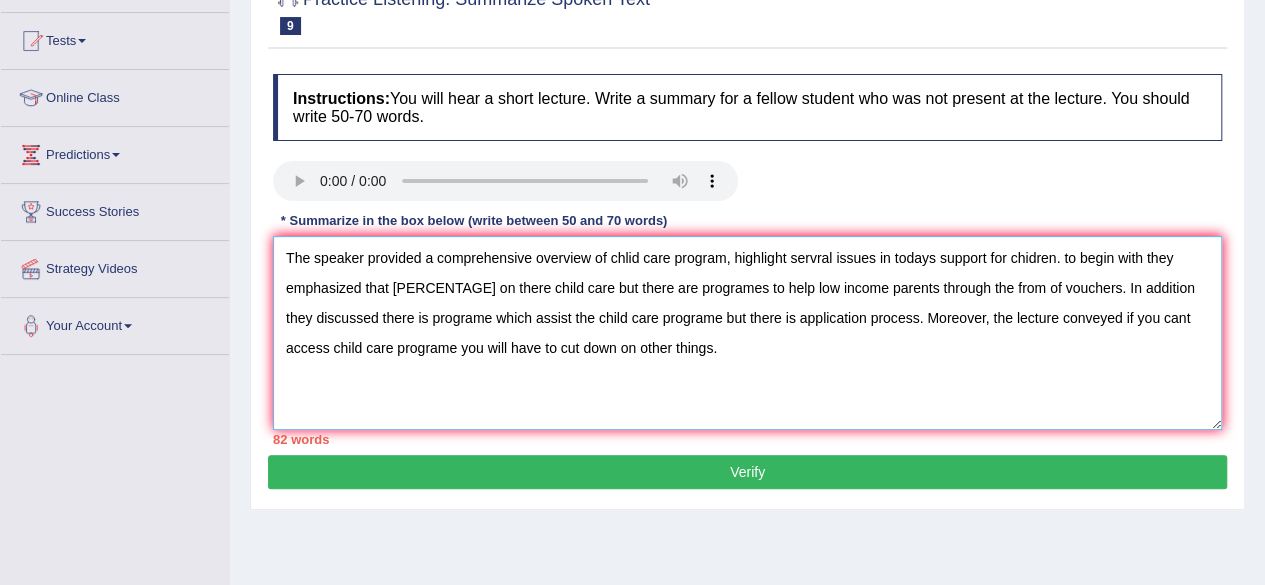click on "The speaker provided a comprehensive overview of chlid care program, highlight servral issues in todays support for chidren. to begin with they emphasized that 20 percent on there child care but there are programes to help low income parents through the from of vouchers. In addition they discussed there is programe which assist the child care programe but there is application process. Moreover, the lecture conveyed if you cant access child care programe you will have to cut down on other things." at bounding box center [747, 333] 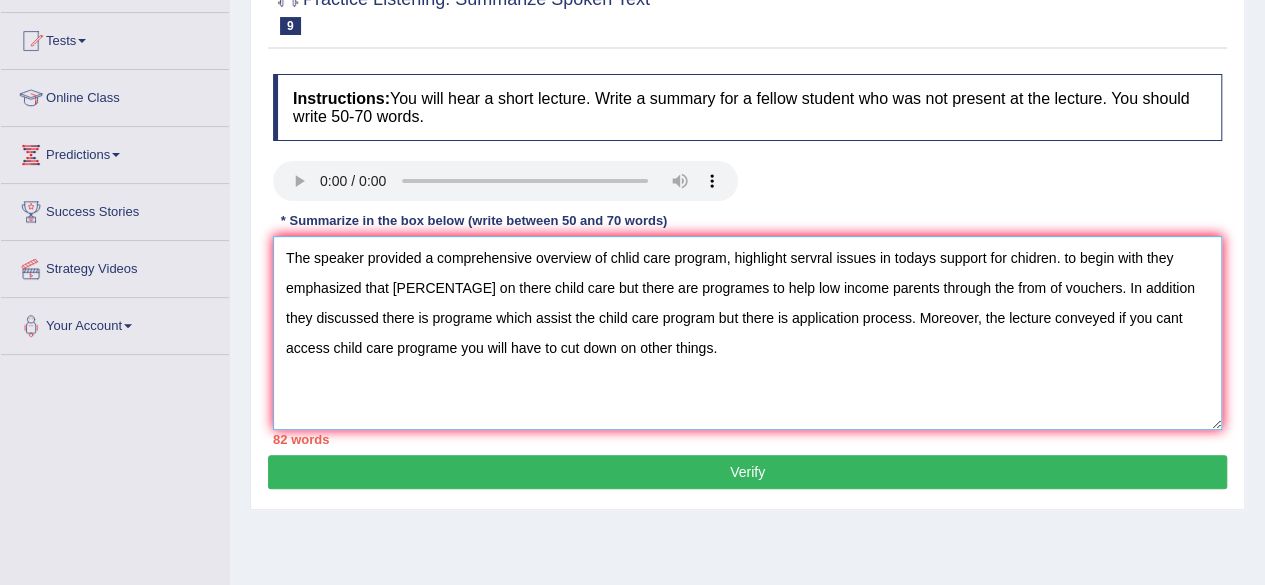 click on "The speaker provided a comprehensive overview of chlid care program, highlight servral issues in todays support for chidren. to begin with they emphasized that 20 percent on there child care but there are programes to help low income parents through the from of vouchers. In addition they discussed there is programe which assist the child care program but there is application process. Moreover, the lecture conveyed if you cant access child care programe you will have to cut down on other things." at bounding box center [747, 333] 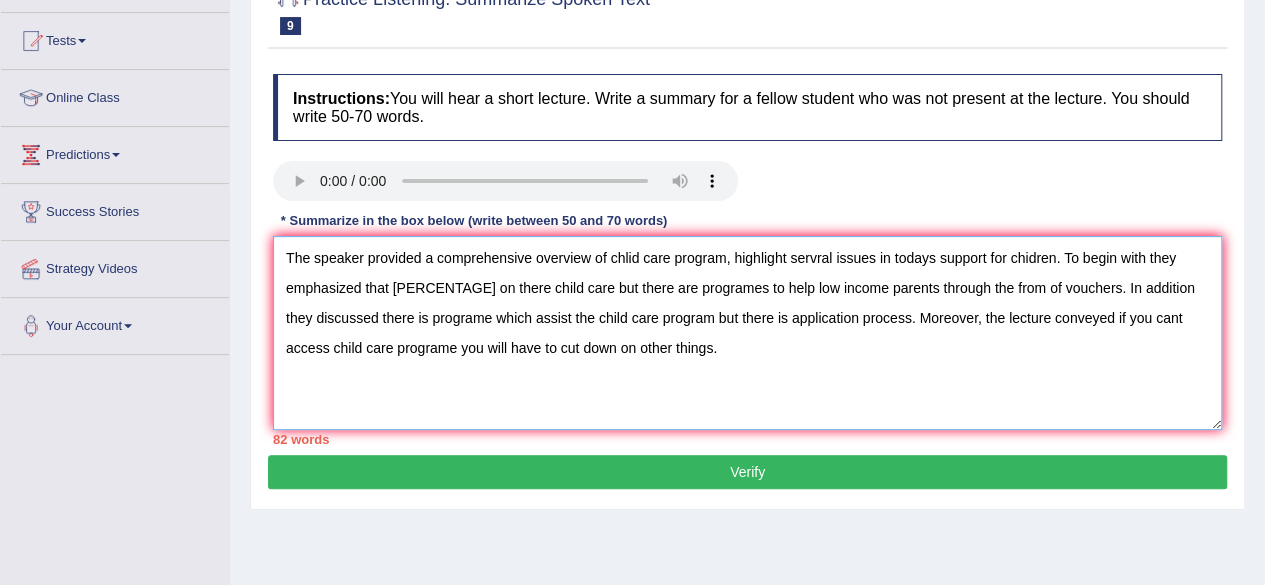 drag, startPoint x: 395, startPoint y: 282, endPoint x: 599, endPoint y: 283, distance: 204.00246 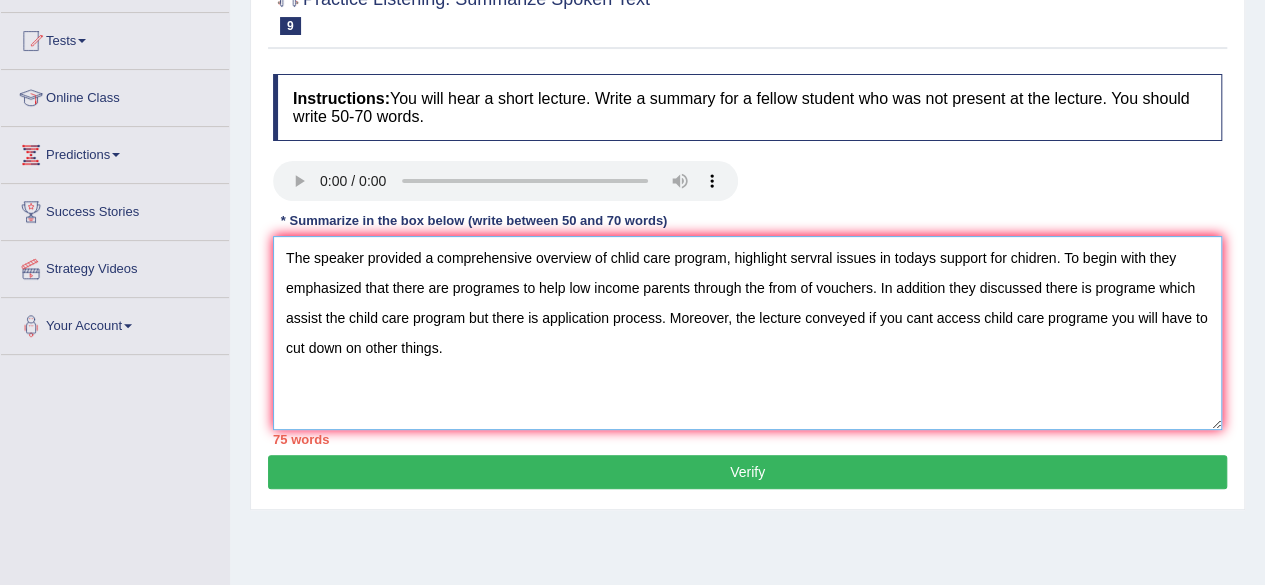 click on "The speaker provided a comprehensive overview of chlid care program, highlight servral issues in todays support for chidren. To begin with they emphasized that there are programes to help low income parents through the from of vouchers. In addition they discussed there is programe which assist the child care program but there is application process. Moreover, the lecture conveyed if you cant access child care programe you will have to cut down on other things." at bounding box center [747, 333] 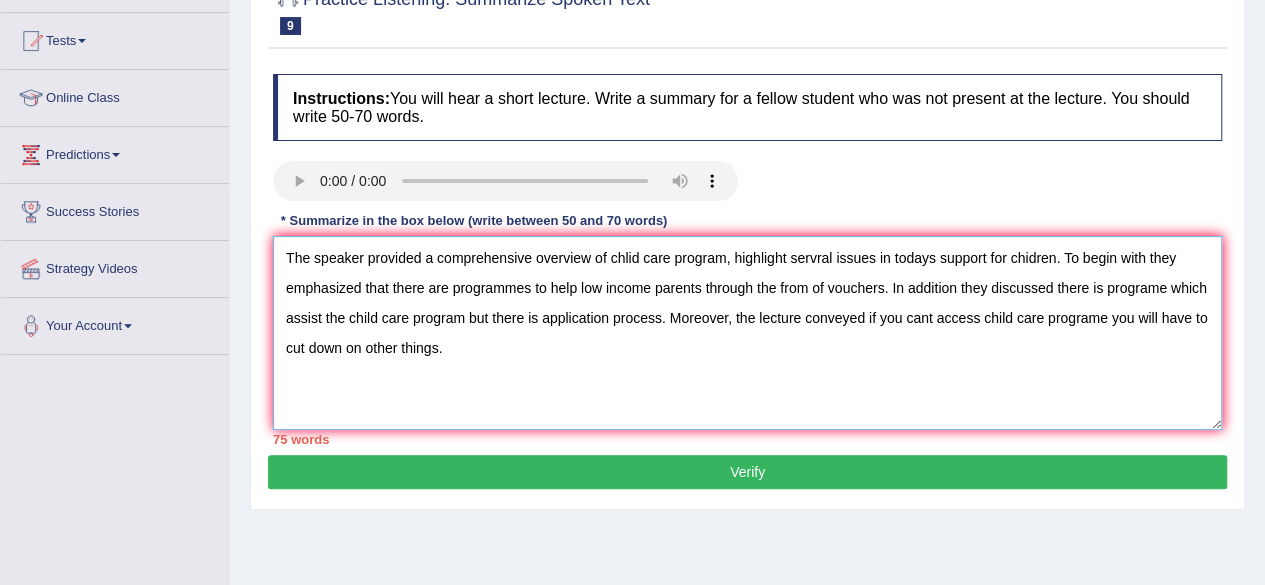 drag, startPoint x: 792, startPoint y: 279, endPoint x: 826, endPoint y: 281, distance: 34.058773 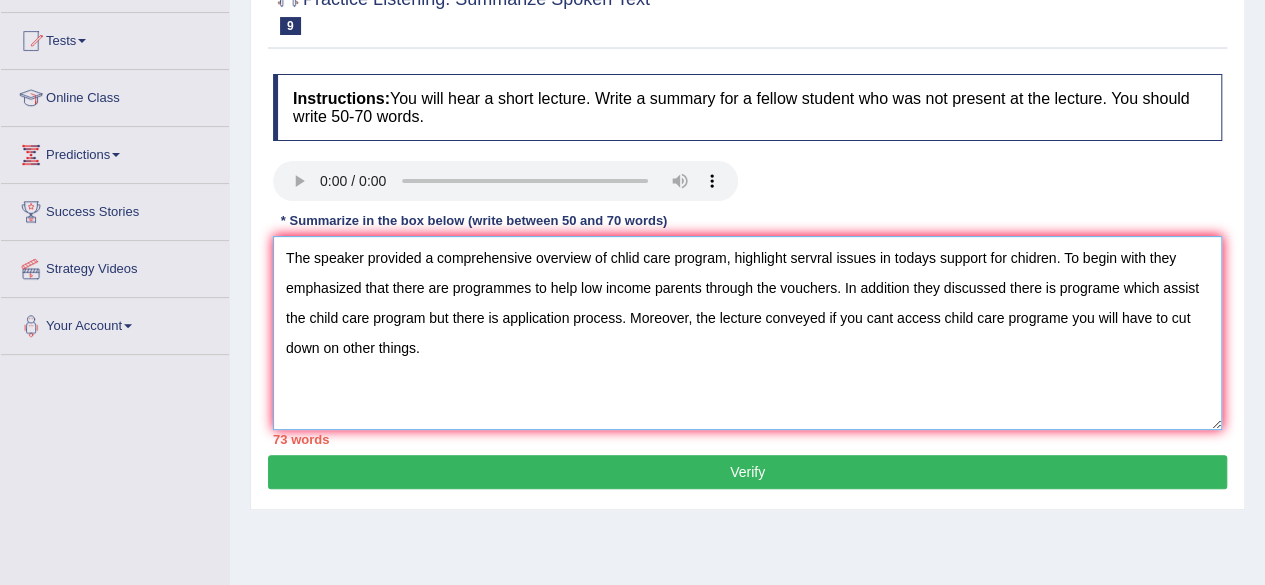 click on "The speaker provided a comprehensive overview of chlid care program, highlight servral issues in todays support for chidren. To begin with they emphasized that there are programmes to help low income parents through the vouchers. In addition they discussed there is programe which assist the child care program but there is application process. Moreover, the lecture conveyed if you cant access child care programe you will have to cut down on other things." at bounding box center (747, 333) 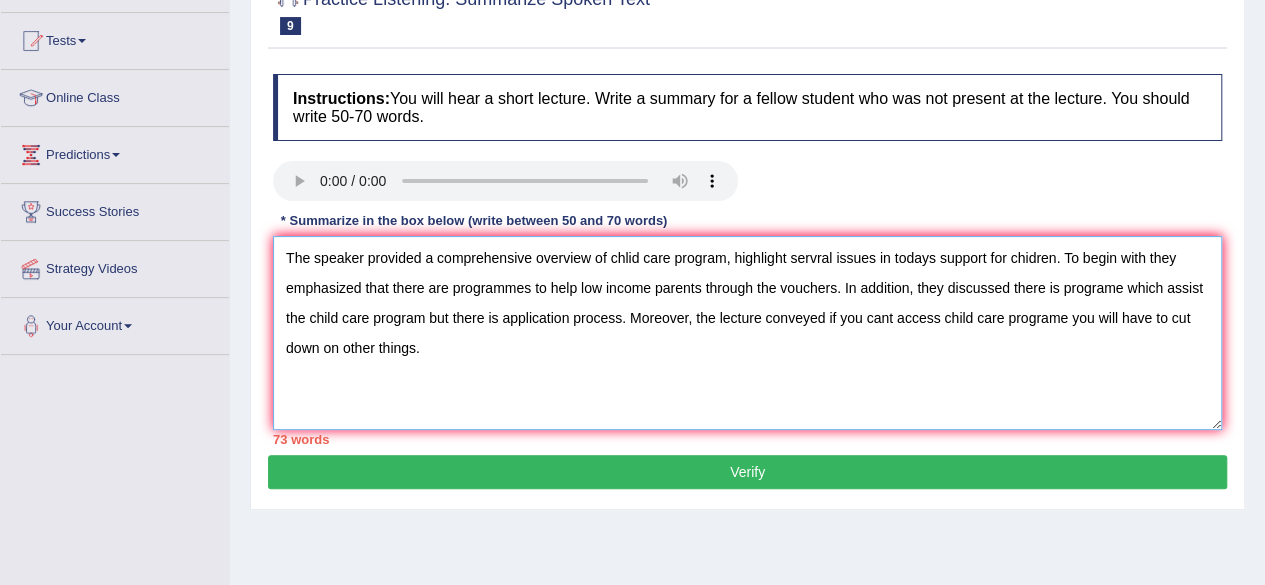 click on "The speaker provided a comprehensive overview of chlid care program, highlight servral issues in todays support for chidren. To begin with they emphasized that there are programmes to help low income parents through the vouchers. In addition, they discussed there is programe which assist the child care program but there is application process. Moreover, the lecture conveyed if you cant access child care programe you will have to cut down on other things." at bounding box center (747, 333) 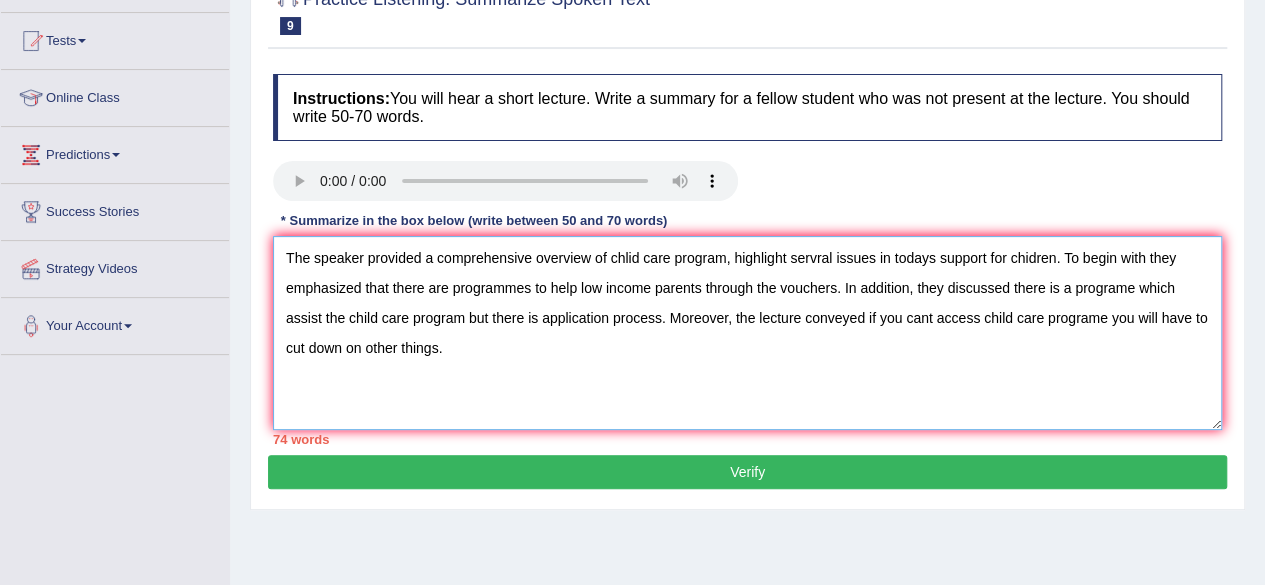 click on "The speaker provided a comprehensive overview of chlid care program, highlight servral issues in todays support for chidren. To begin with they emphasized that there are programmes to help low income parents through the vouchers. In addition, they discussed there is a programe which assist the child care program but there is application process. Moreover, the lecture conveyed if you cant access child care programe you will have to cut down on other things." at bounding box center [747, 333] 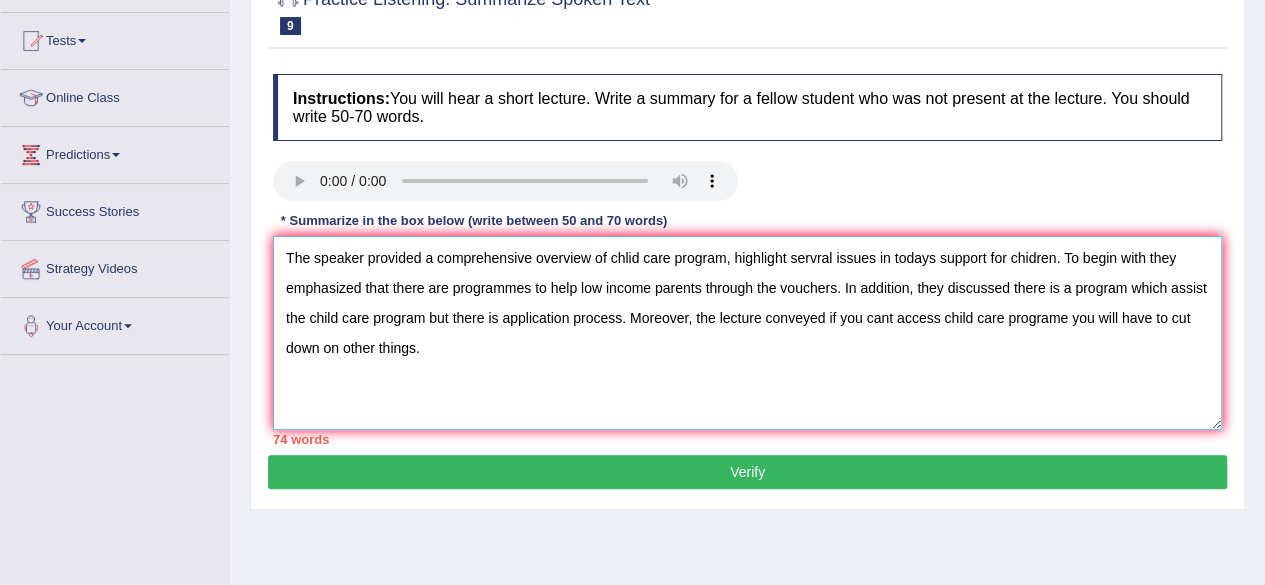 drag, startPoint x: 828, startPoint y: 309, endPoint x: 894, endPoint y: 311, distance: 66.0303 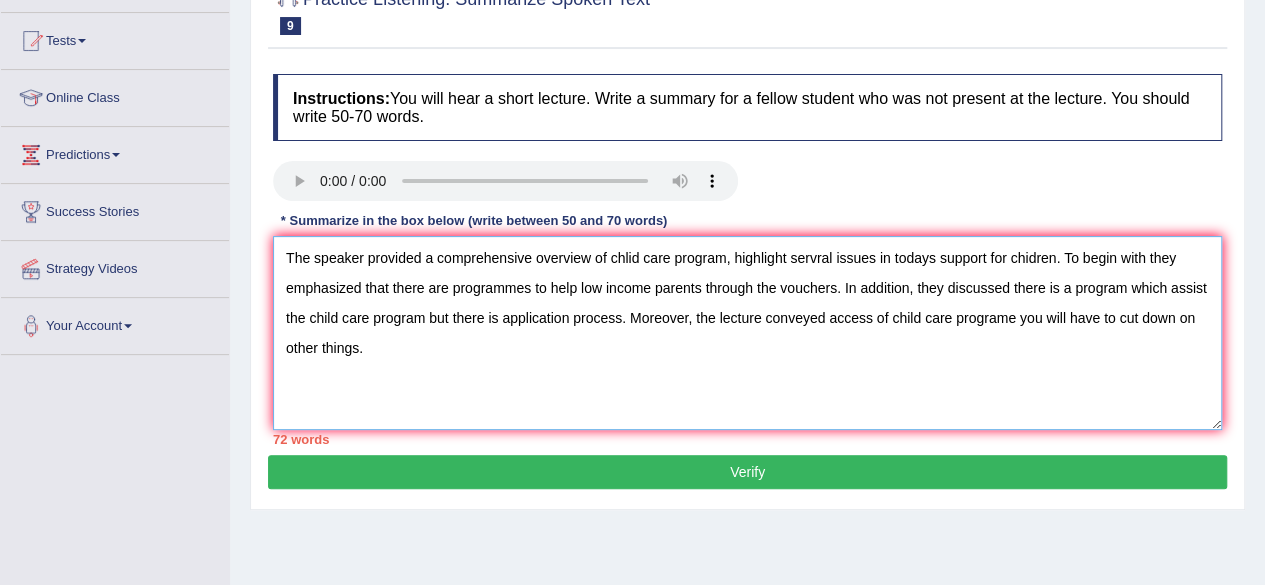 click on "The speaker provided a comprehensive overview of chlid care program, highlight servral issues in todays support for chidren. To begin with they emphasized that there are programmes to help low income parents through the vouchers. In addition, they discussed there is a program which assist the child care program but there is application process. Moreover, the lecture conveyed access of child care programe you will have to cut down on other things." at bounding box center (747, 333) 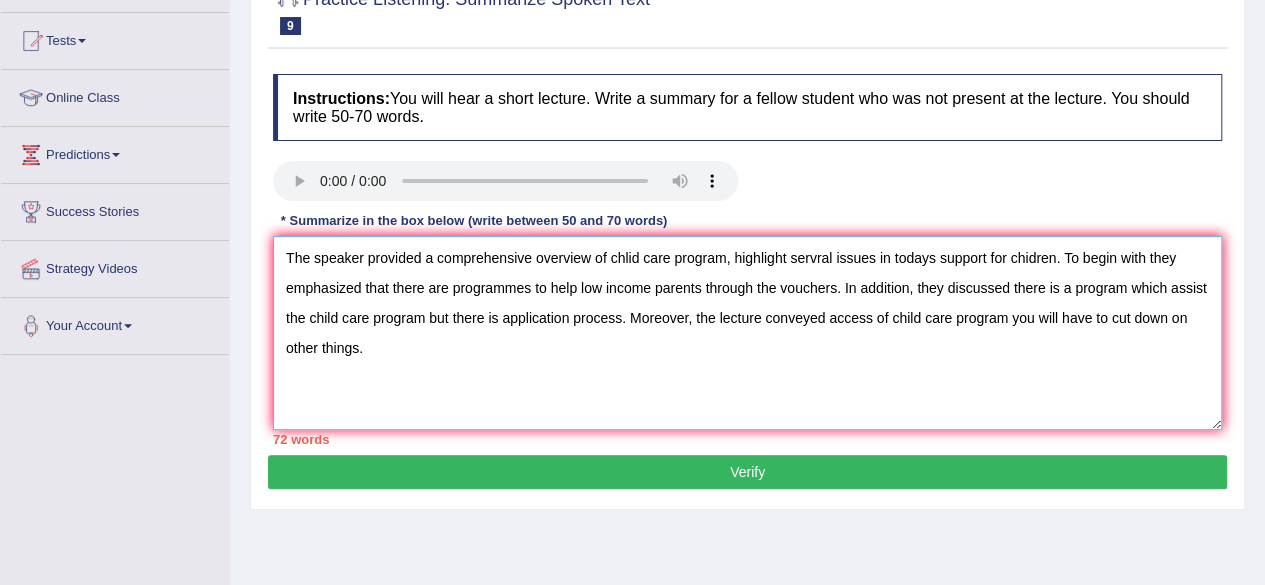 drag, startPoint x: 1017, startPoint y: 311, endPoint x: 1081, endPoint y: 313, distance: 64.03124 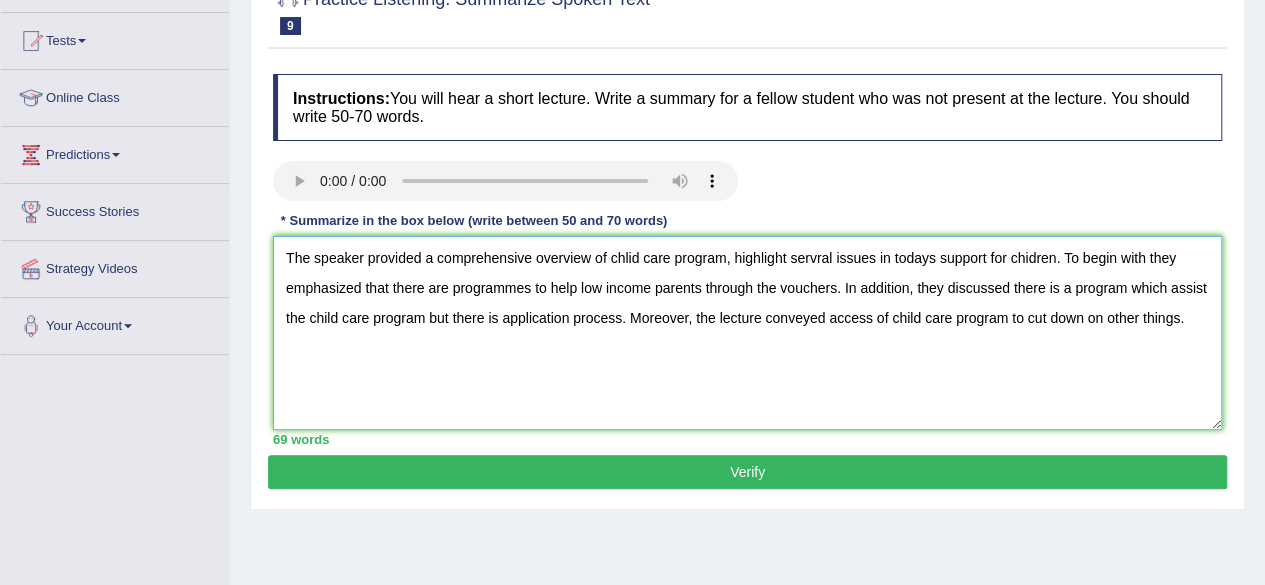 type on "The speaker provided a comprehensive overview of chlid care program, highlight servral issues in todays support for chidren. To begin with they emphasized that there are programmes to help low income parents through the vouchers. In addition, they discussed there is a program which assist the child care program but there is application process. Moreover, the lecture conveyed access of child care program to cut down on other things." 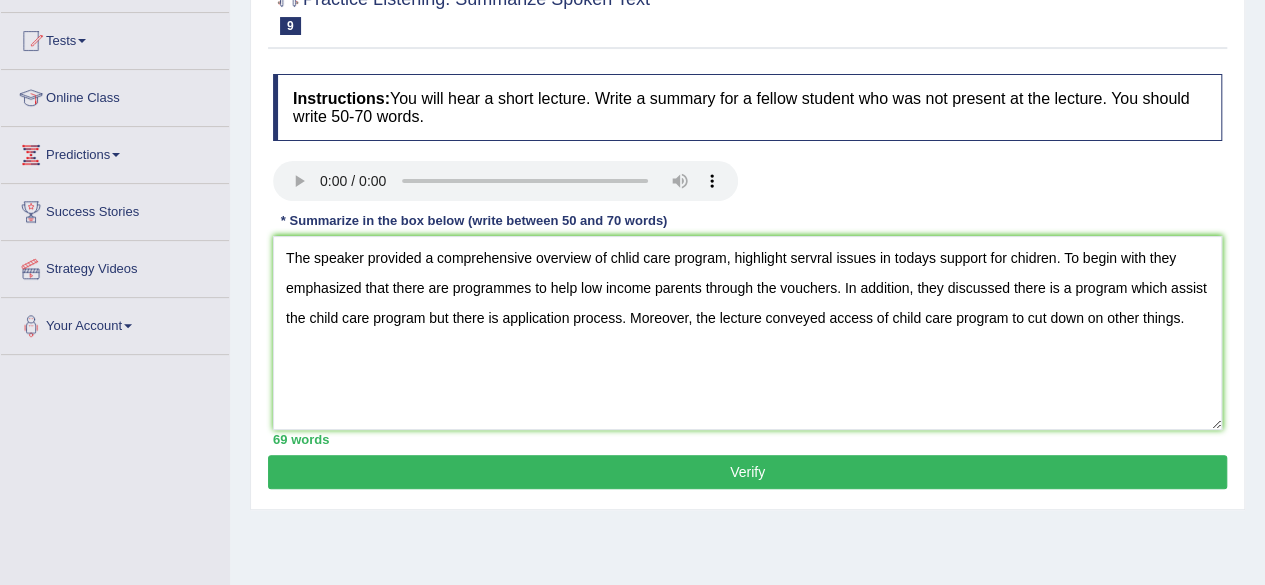 click on "Verify" at bounding box center (747, 472) 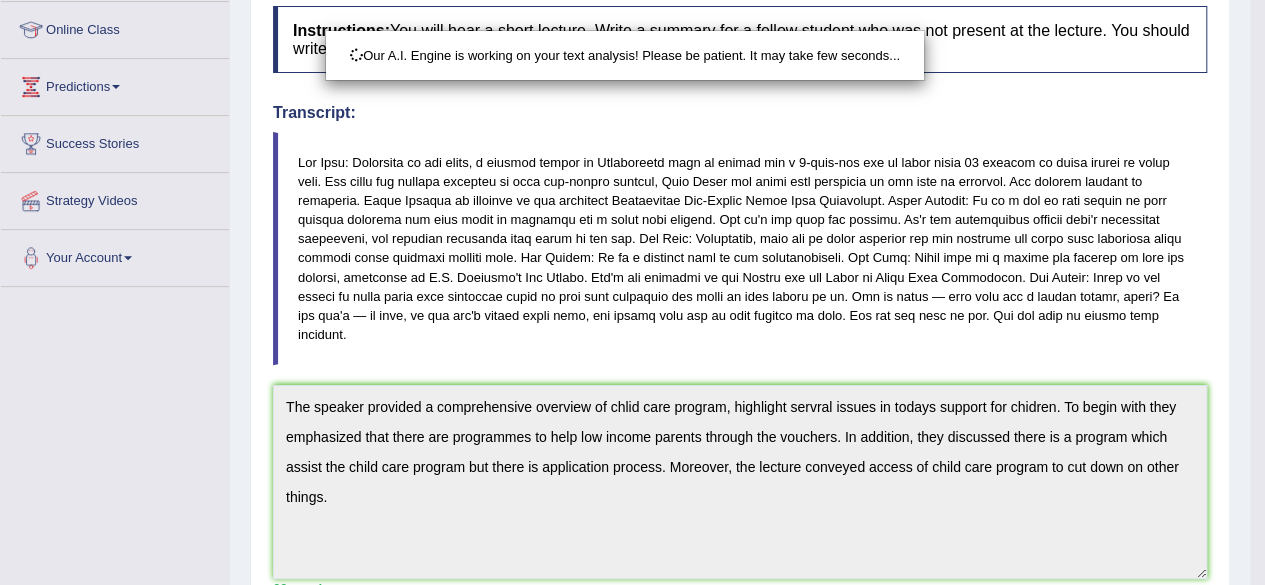 scroll, scrollTop: 300, scrollLeft: 0, axis: vertical 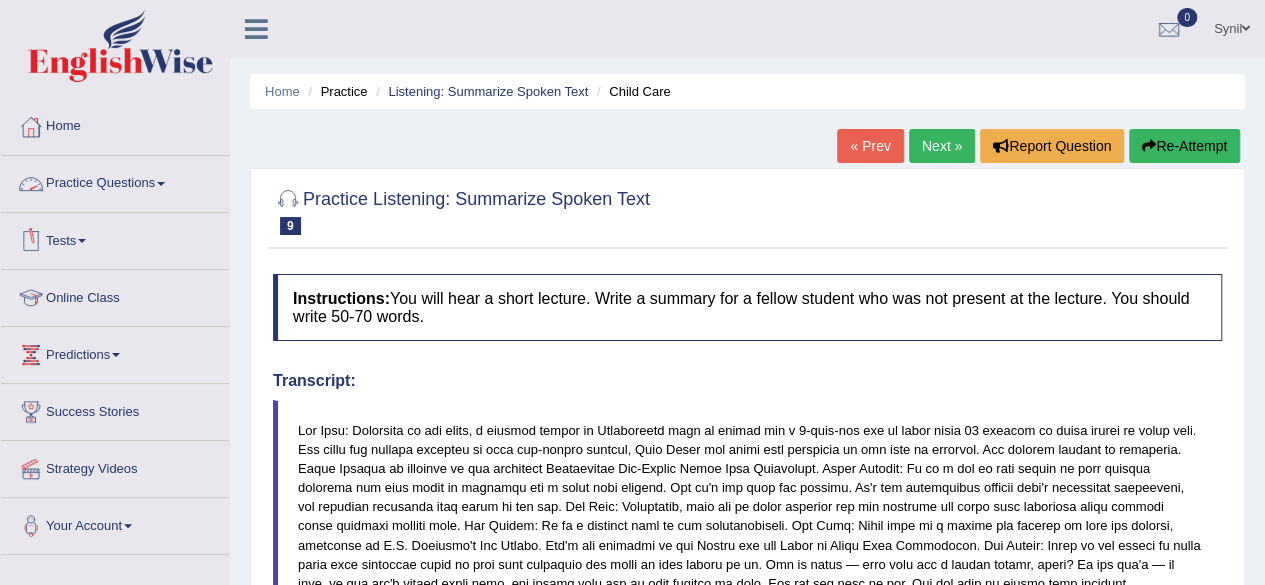 click on "Practice Questions" at bounding box center [115, 181] 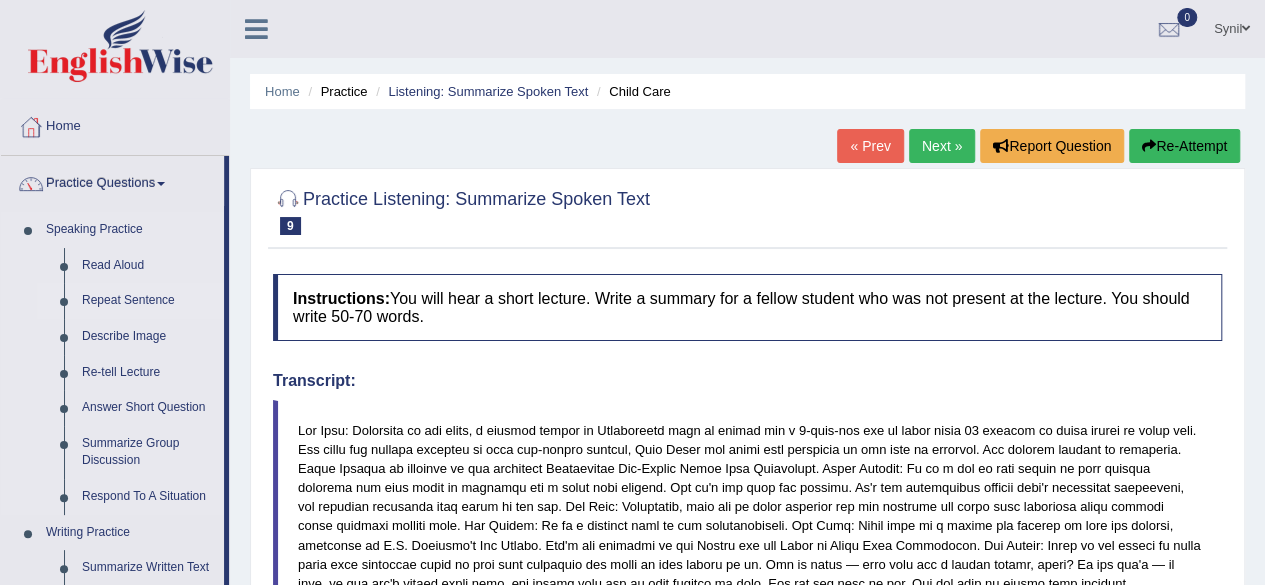 drag, startPoint x: 224, startPoint y: 241, endPoint x: 220, endPoint y: 288, distance: 47.169907 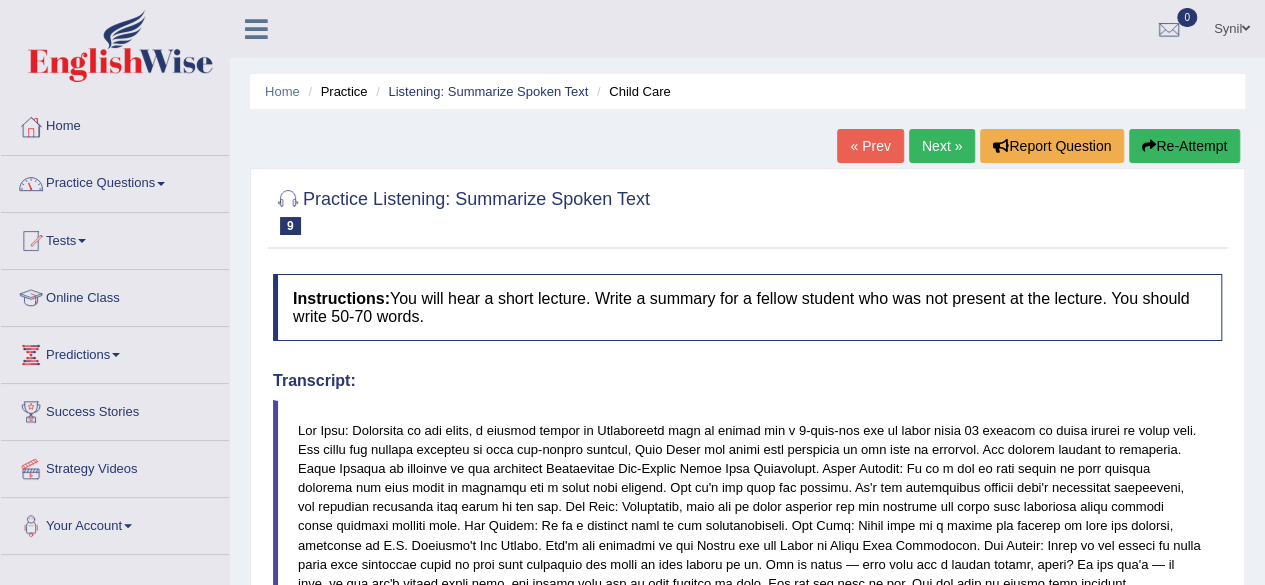 click at bounding box center (161, 184) 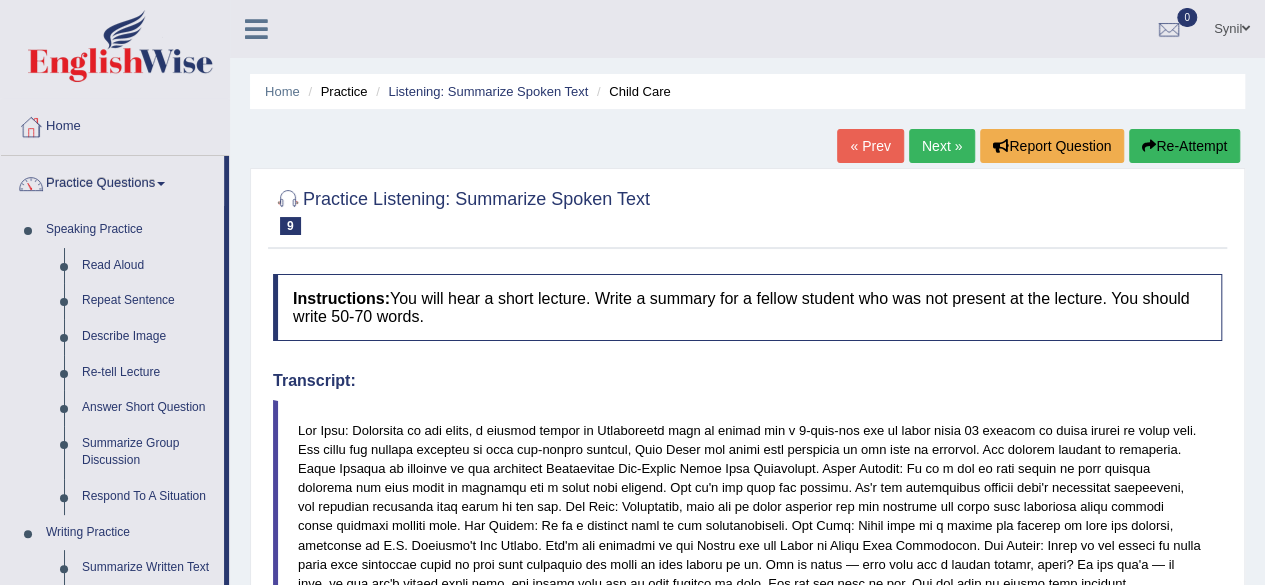 drag, startPoint x: 230, startPoint y: 281, endPoint x: 232, endPoint y: 321, distance: 40.04997 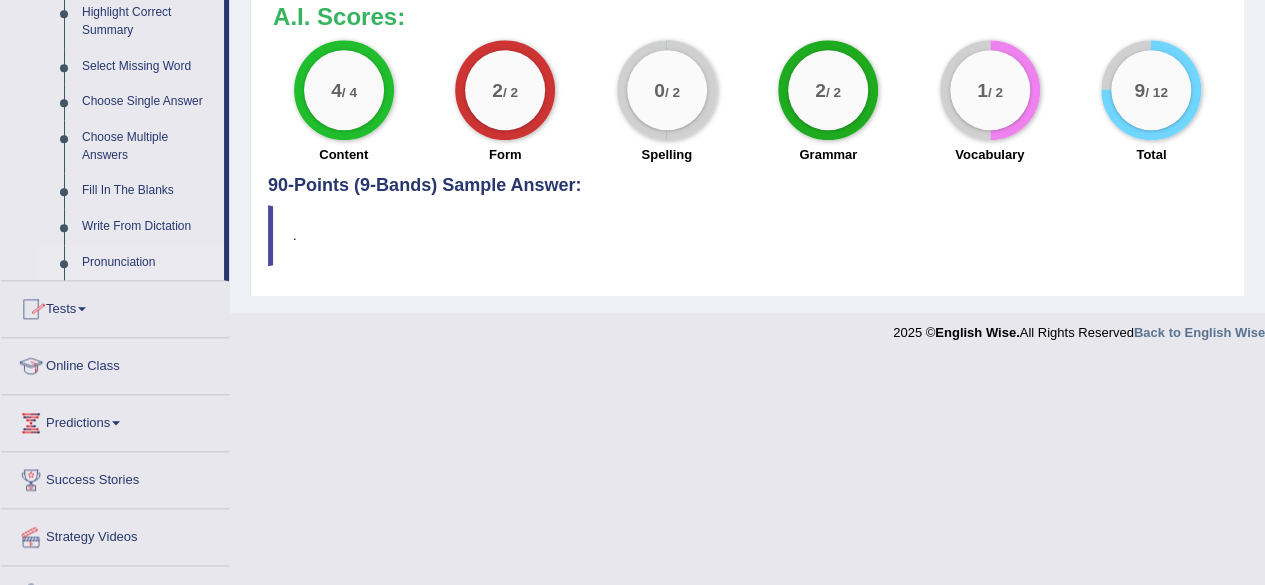 scroll, scrollTop: 900, scrollLeft: 0, axis: vertical 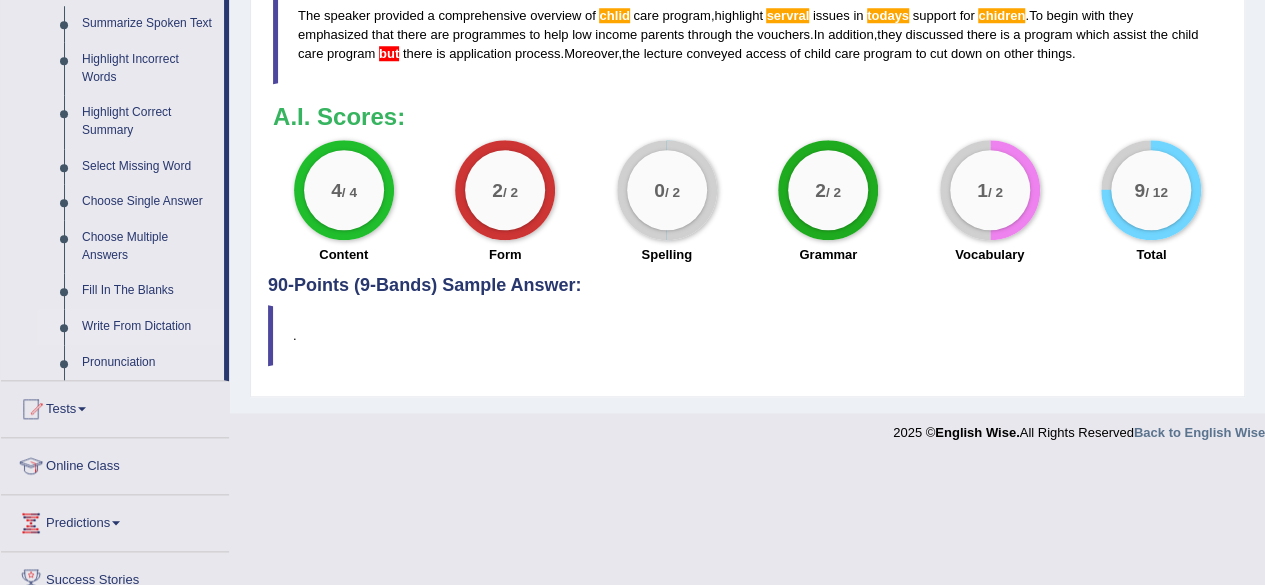 click on "Write From Dictation" at bounding box center [148, 327] 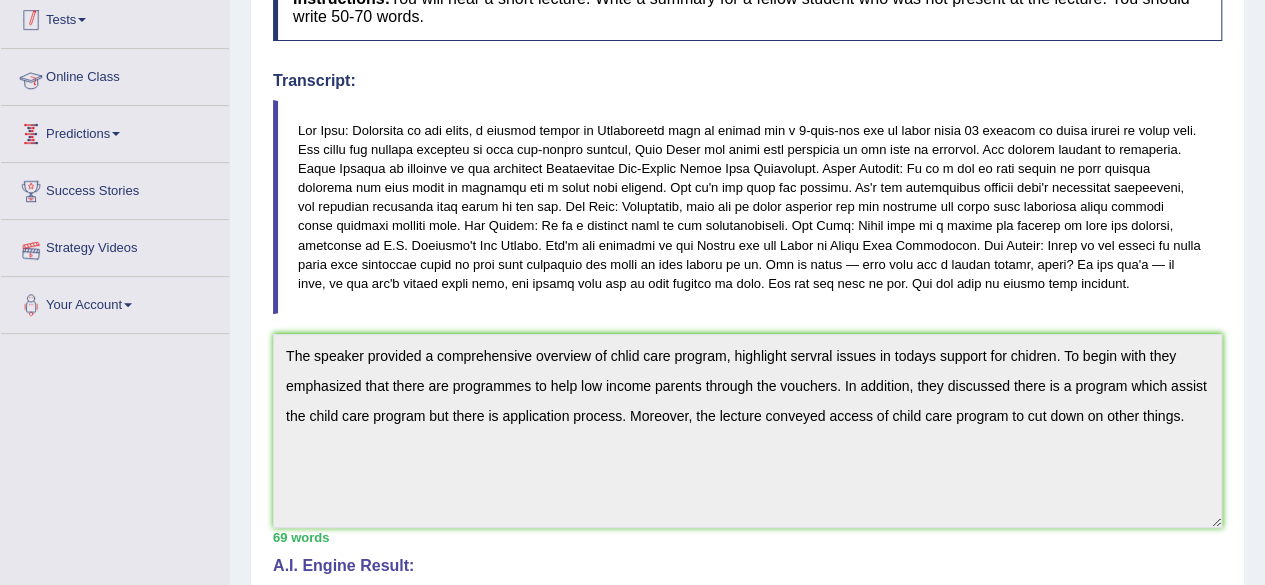 scroll, scrollTop: 228, scrollLeft: 0, axis: vertical 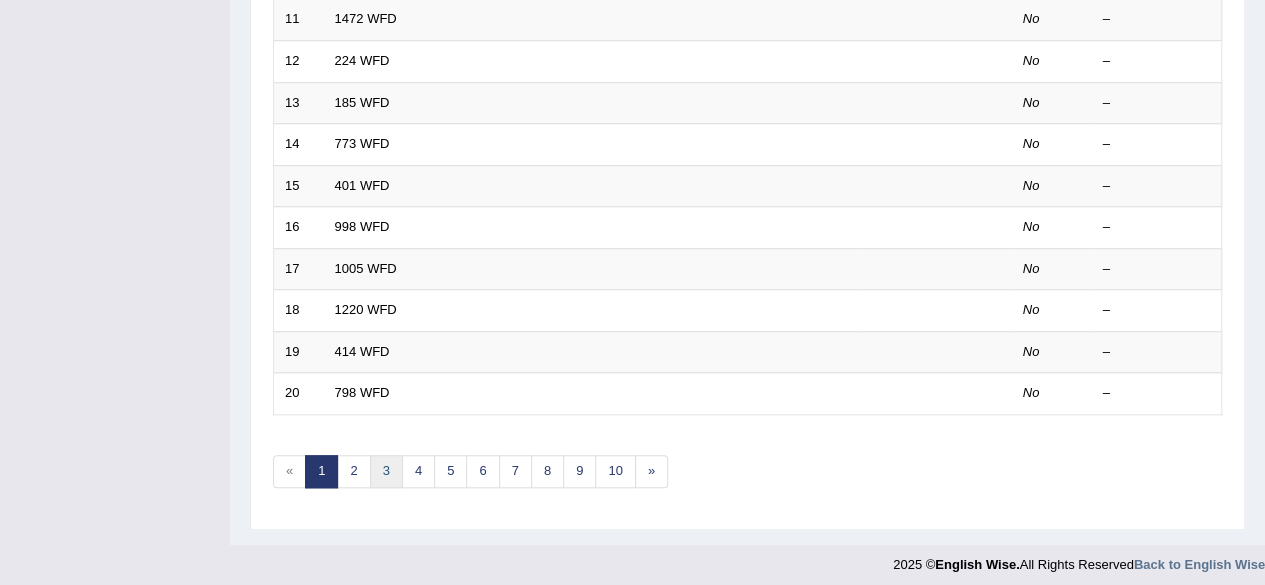 click on "3" at bounding box center (386, 471) 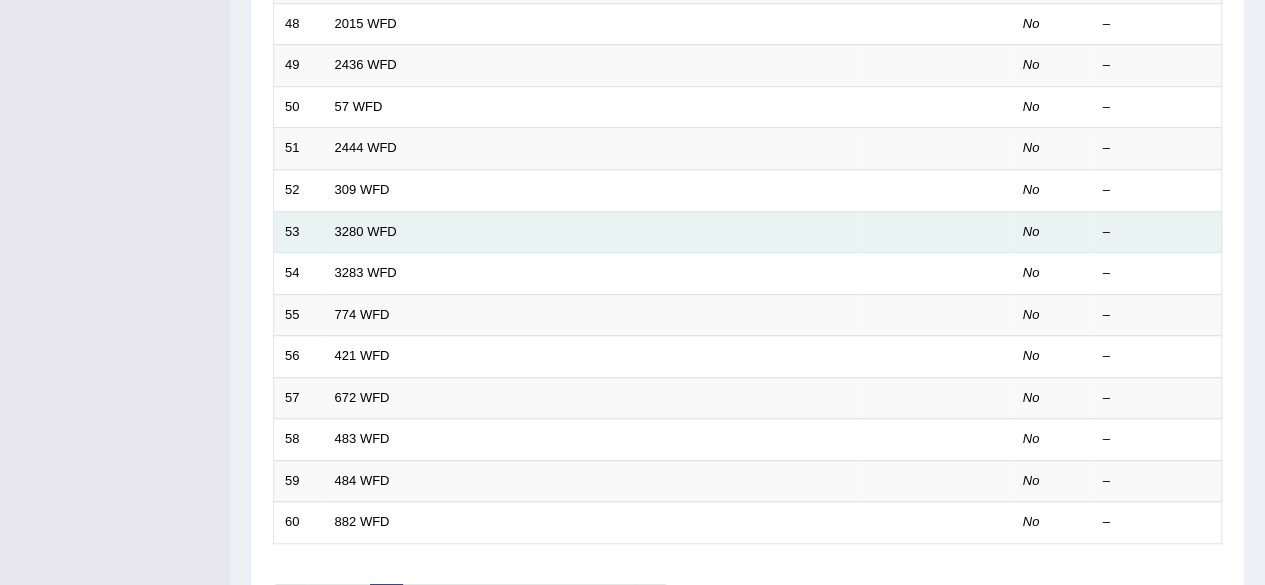 scroll, scrollTop: 0, scrollLeft: 0, axis: both 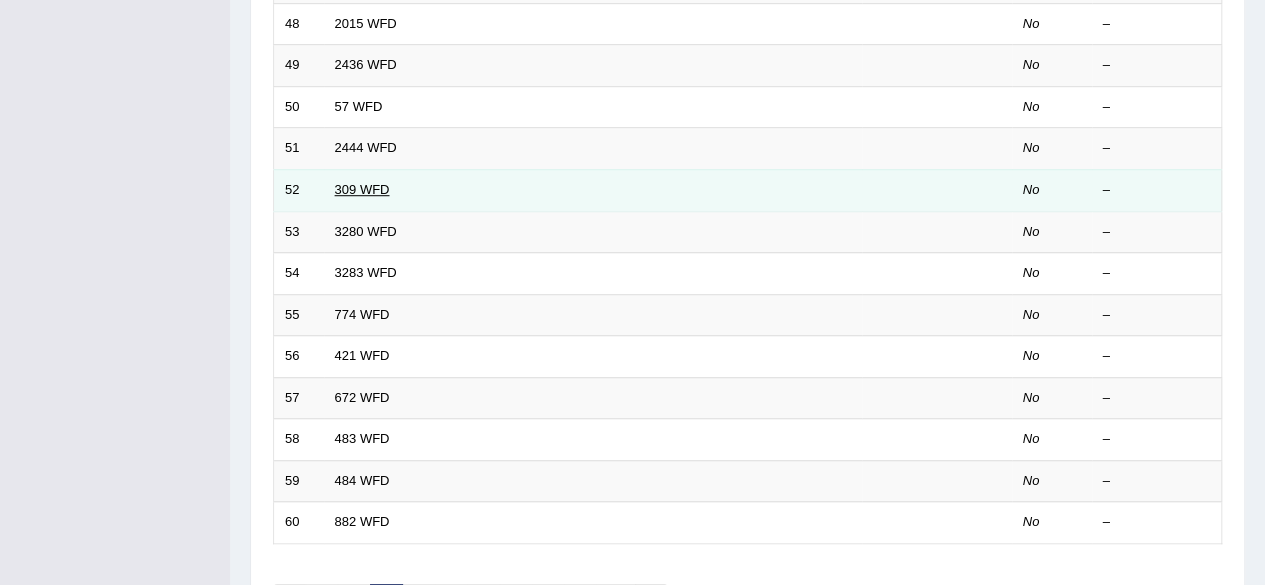 click on "309 WFD" at bounding box center [362, 189] 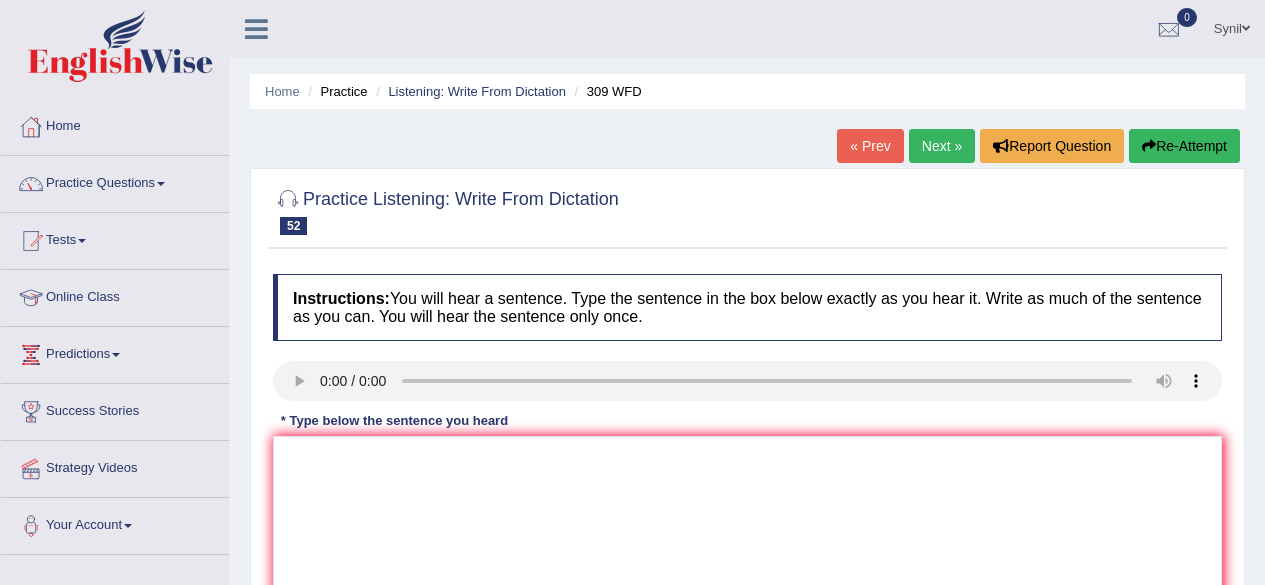 scroll, scrollTop: 0, scrollLeft: 0, axis: both 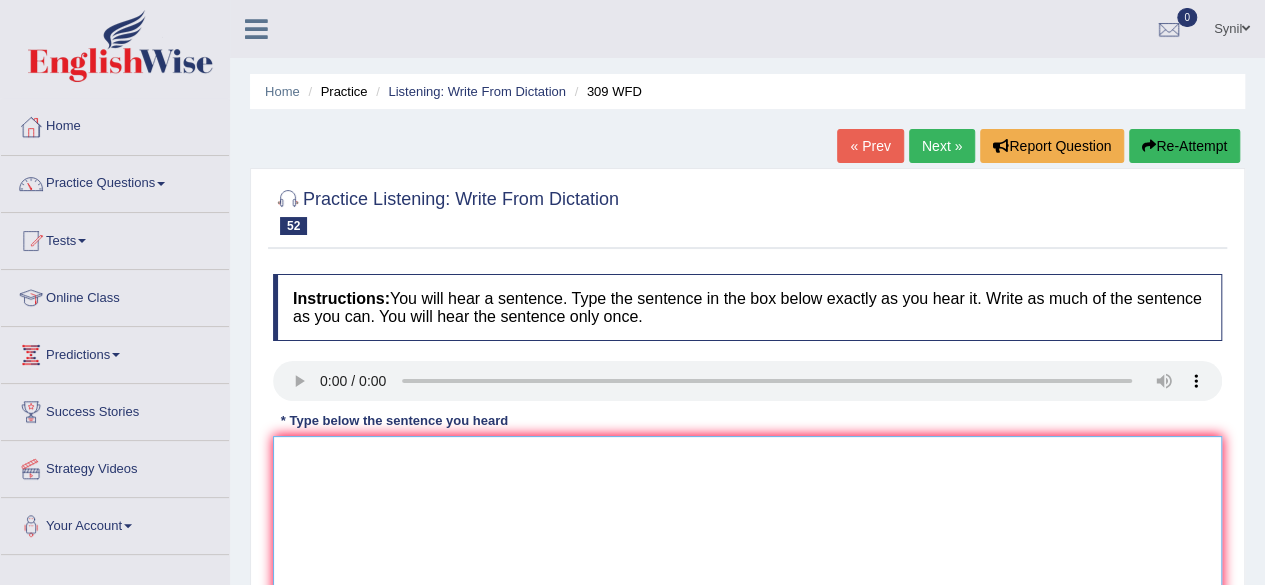 click at bounding box center (747, 533) 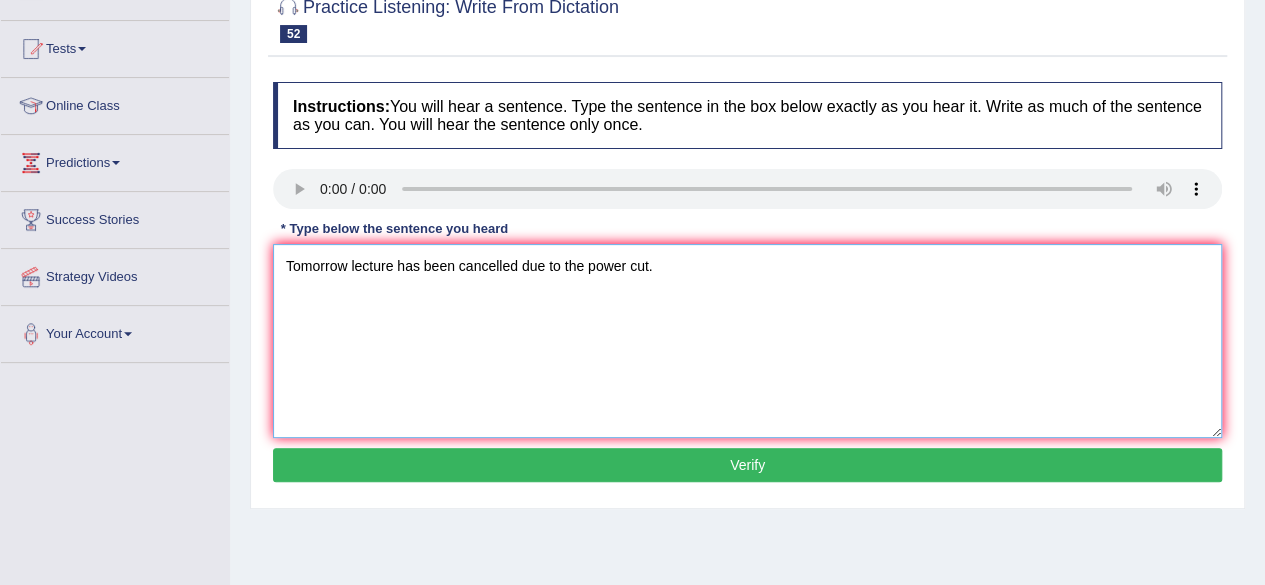 scroll, scrollTop: 200, scrollLeft: 0, axis: vertical 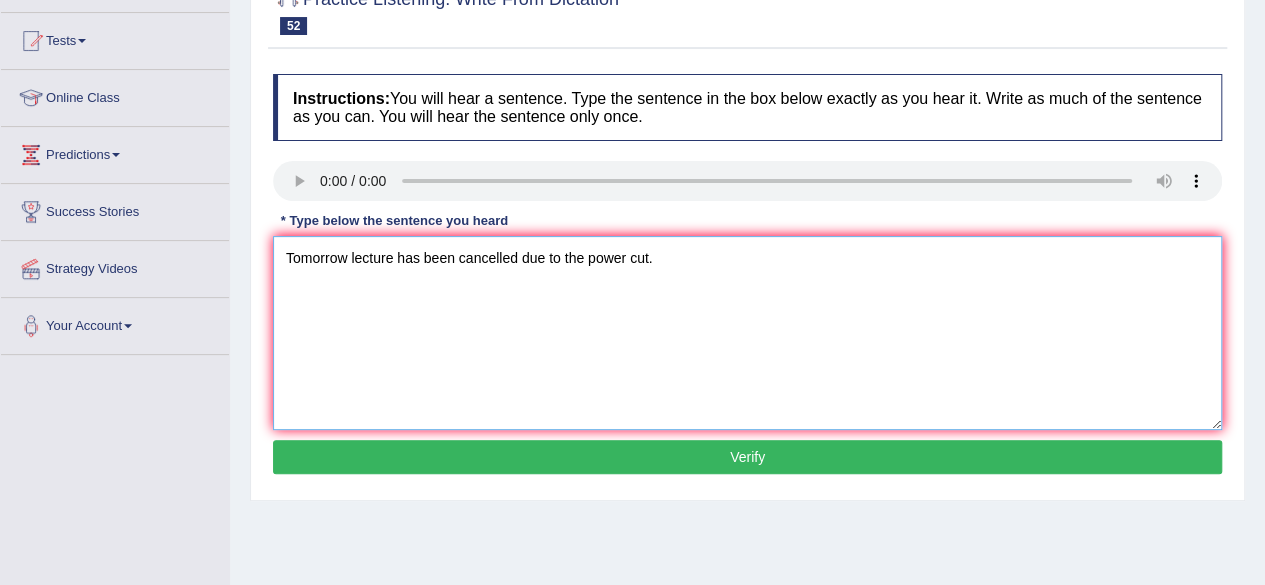 type on "Tomorrow lecture has been cancelled due to the power cut." 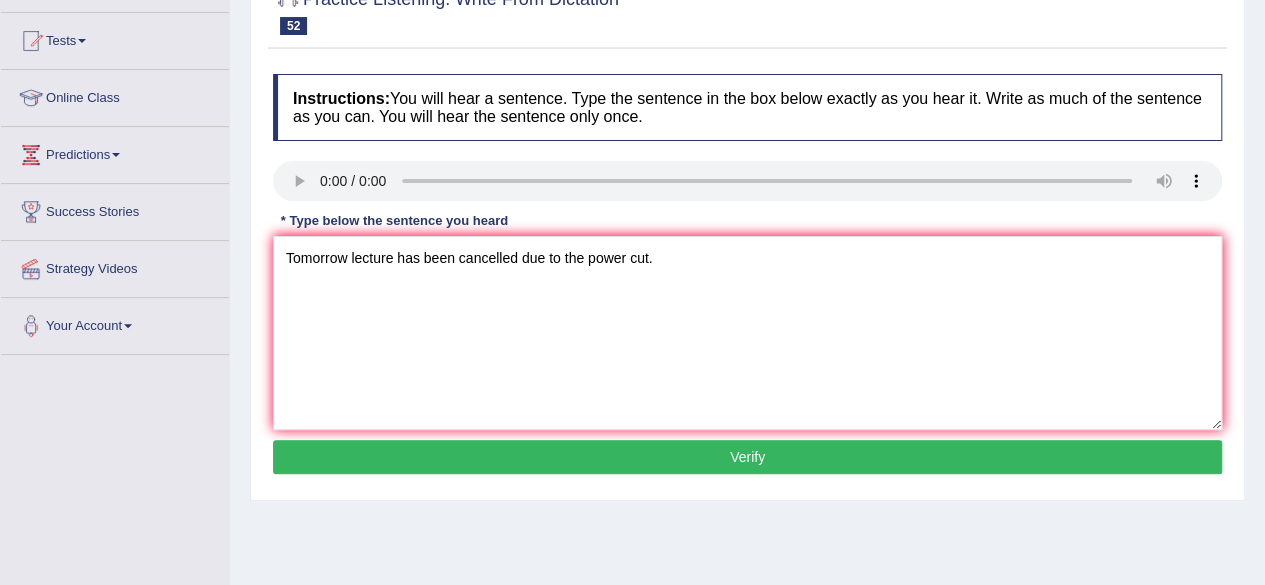 click on "Verify" at bounding box center (747, 457) 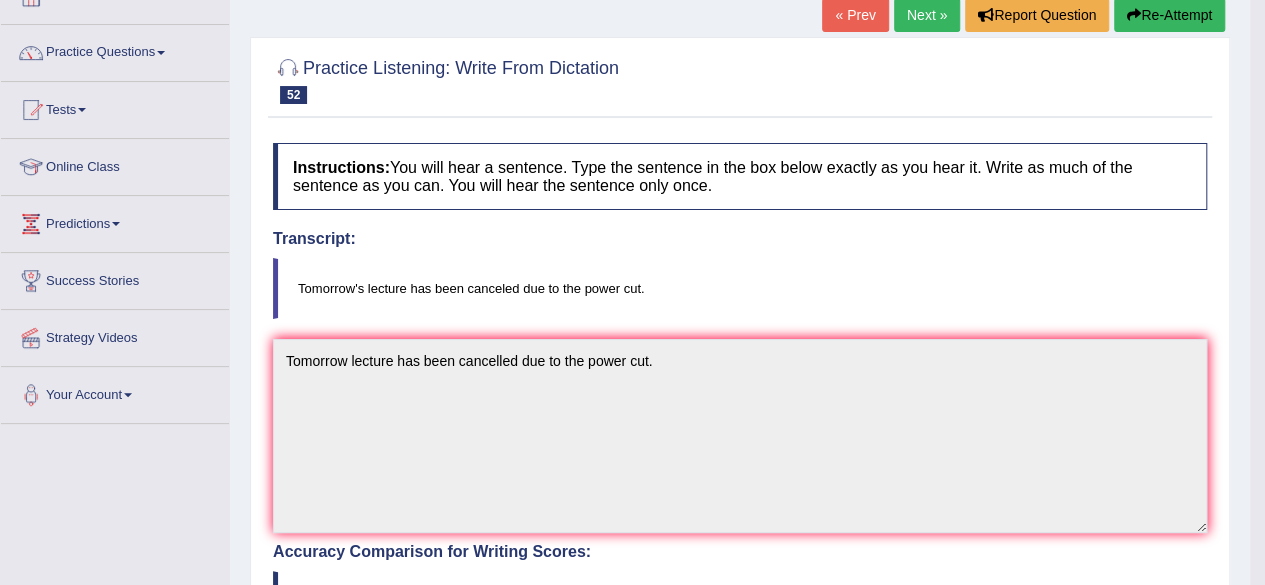 scroll, scrollTop: 100, scrollLeft: 0, axis: vertical 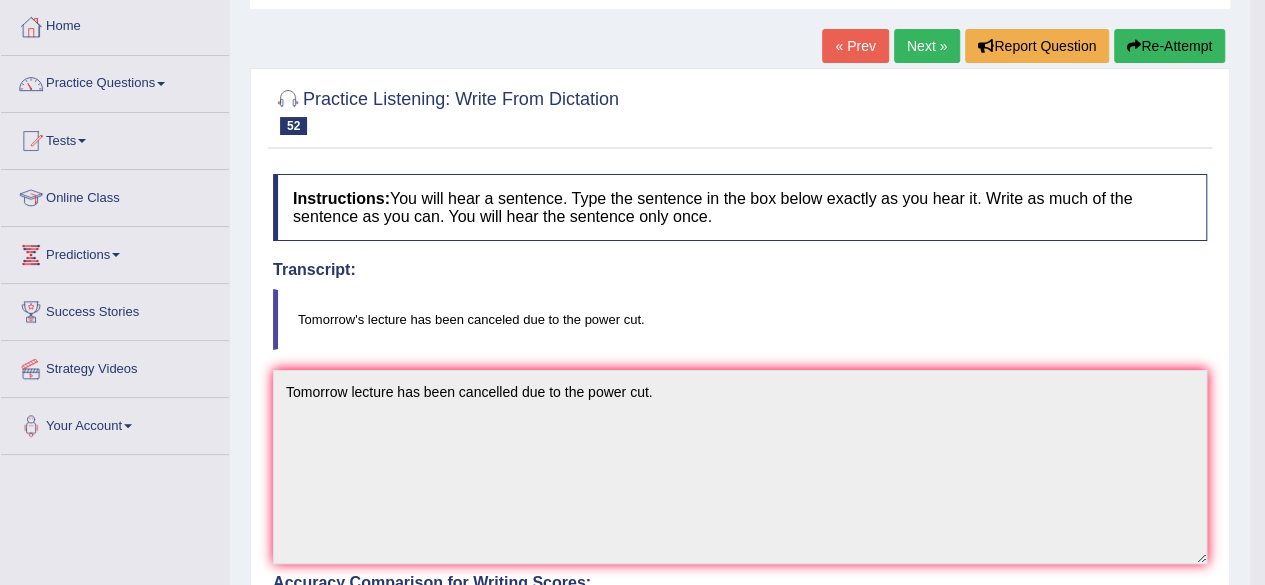 click on "Next »" at bounding box center (927, 46) 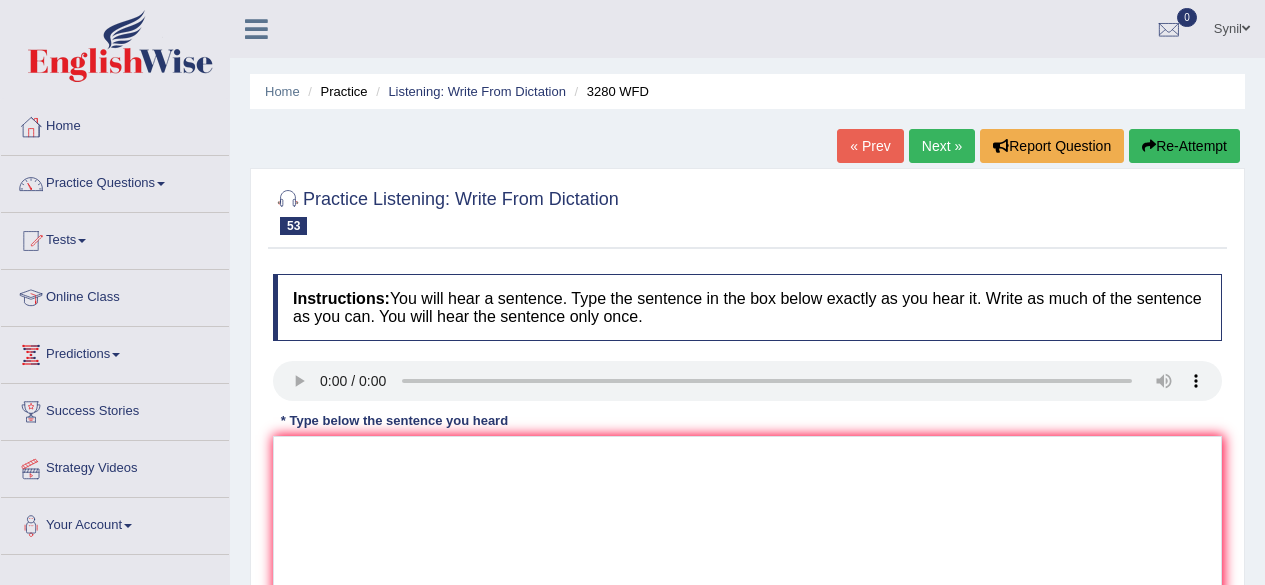 scroll, scrollTop: 0, scrollLeft: 0, axis: both 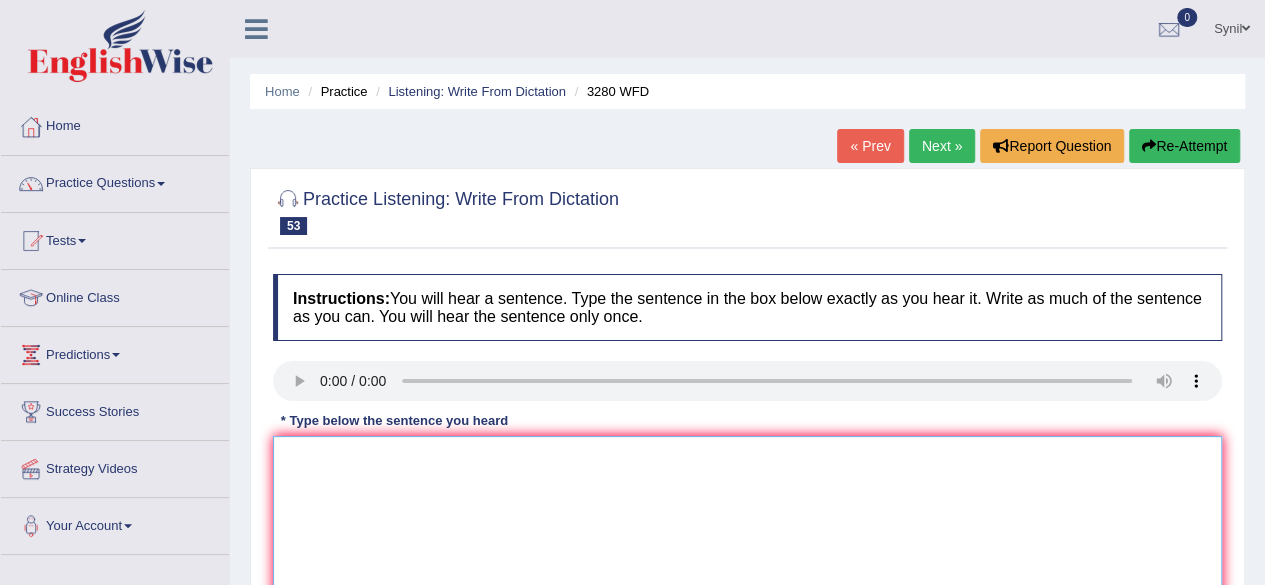 click at bounding box center [747, 533] 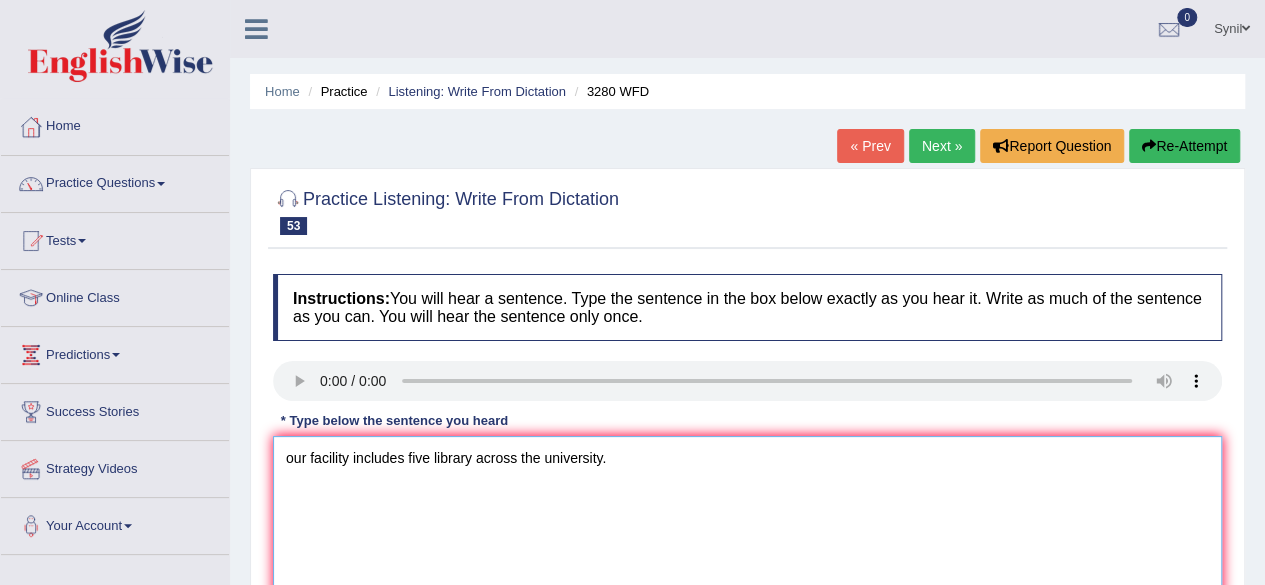 click on "our facility includes five library across the university." at bounding box center (747, 533) 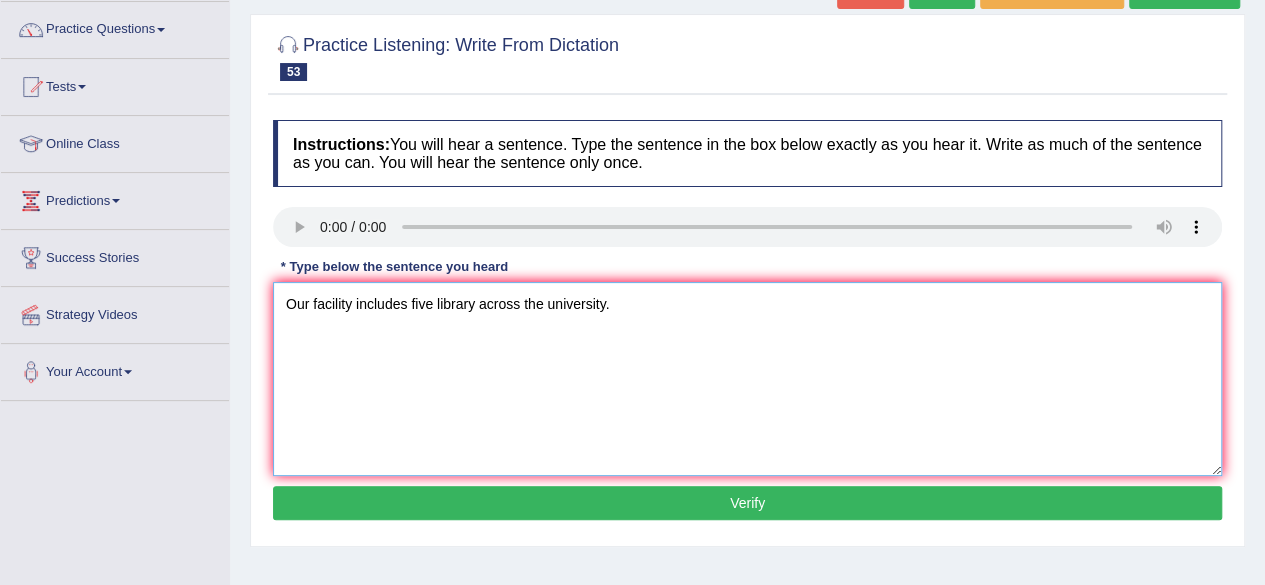 scroll, scrollTop: 200, scrollLeft: 0, axis: vertical 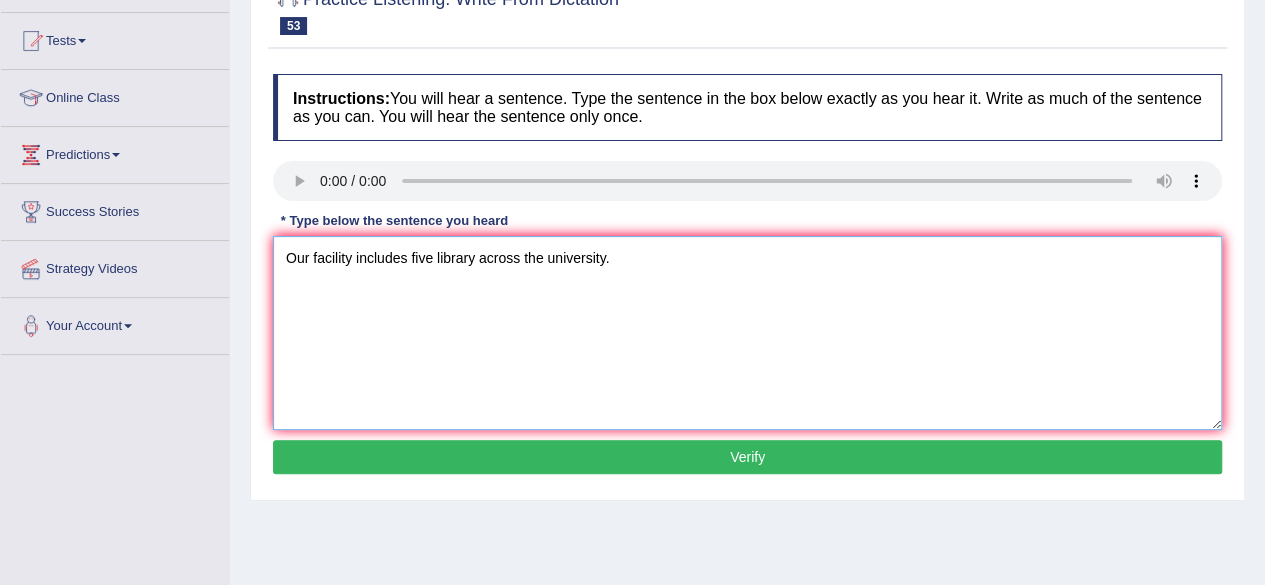 type on "Our facility includes five library across the university." 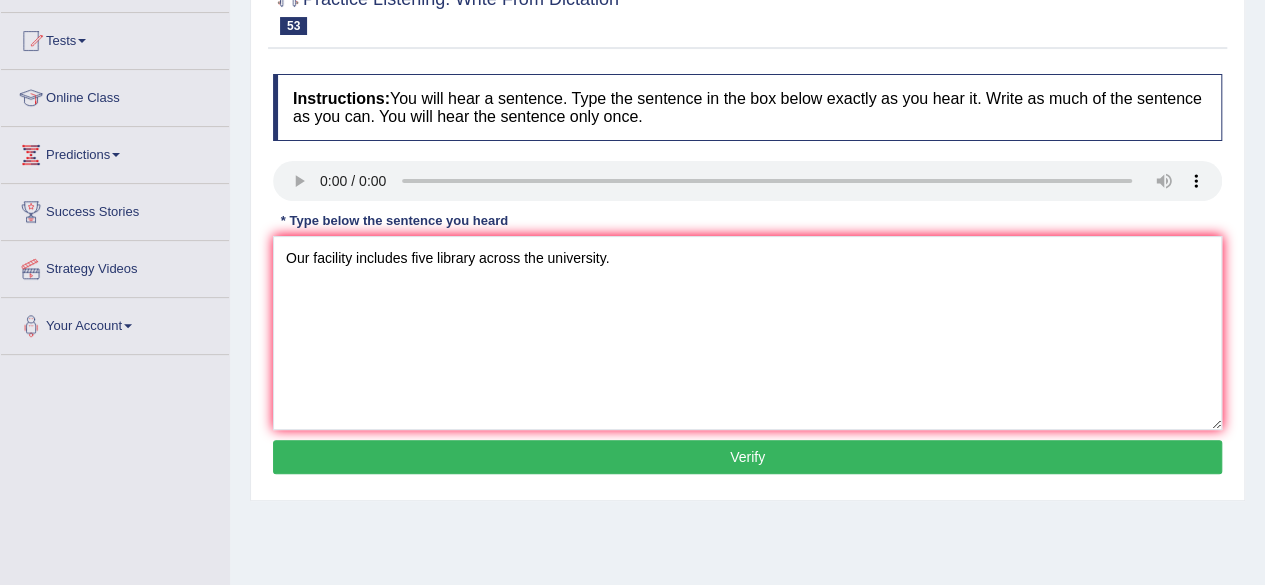 click on "Verify" at bounding box center [747, 457] 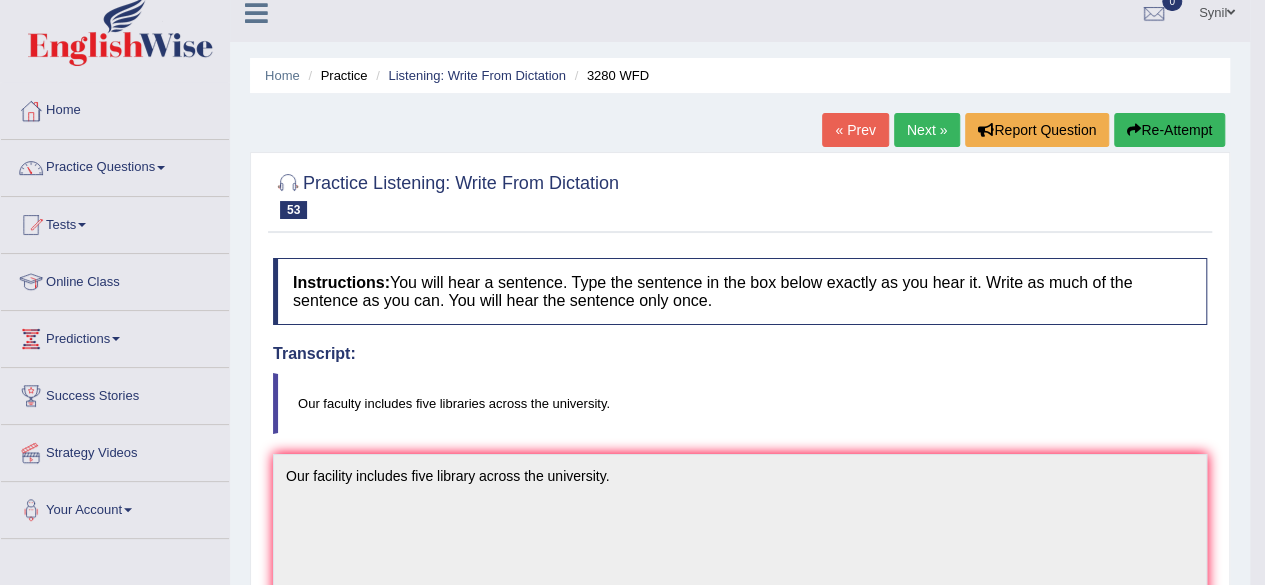 scroll, scrollTop: 0, scrollLeft: 0, axis: both 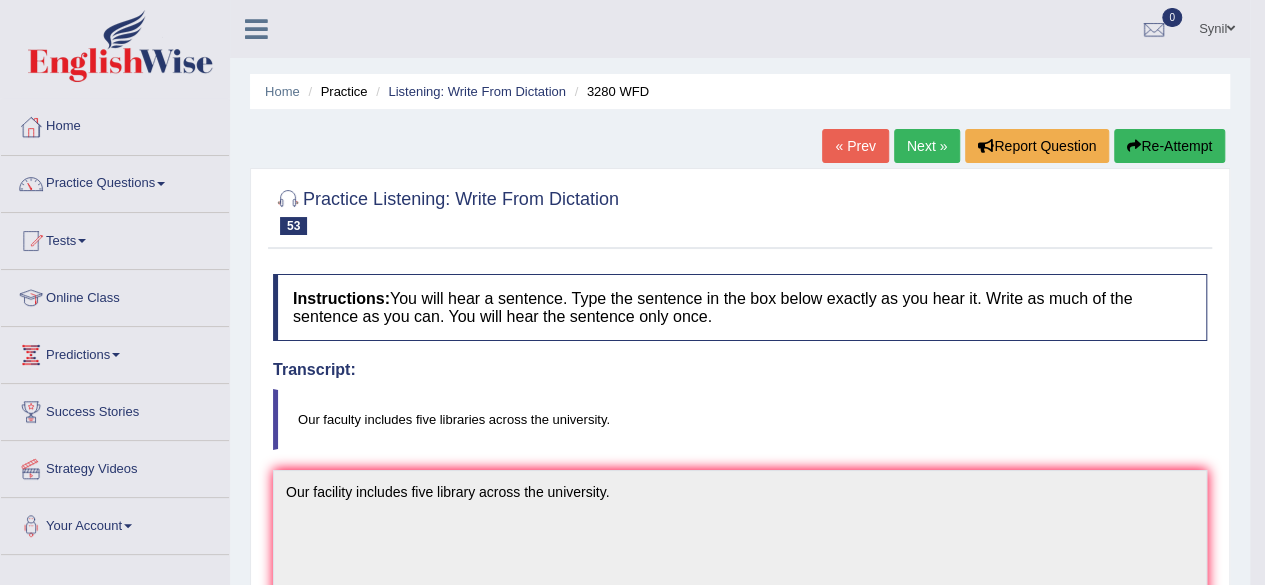 click on "Next »" at bounding box center (927, 146) 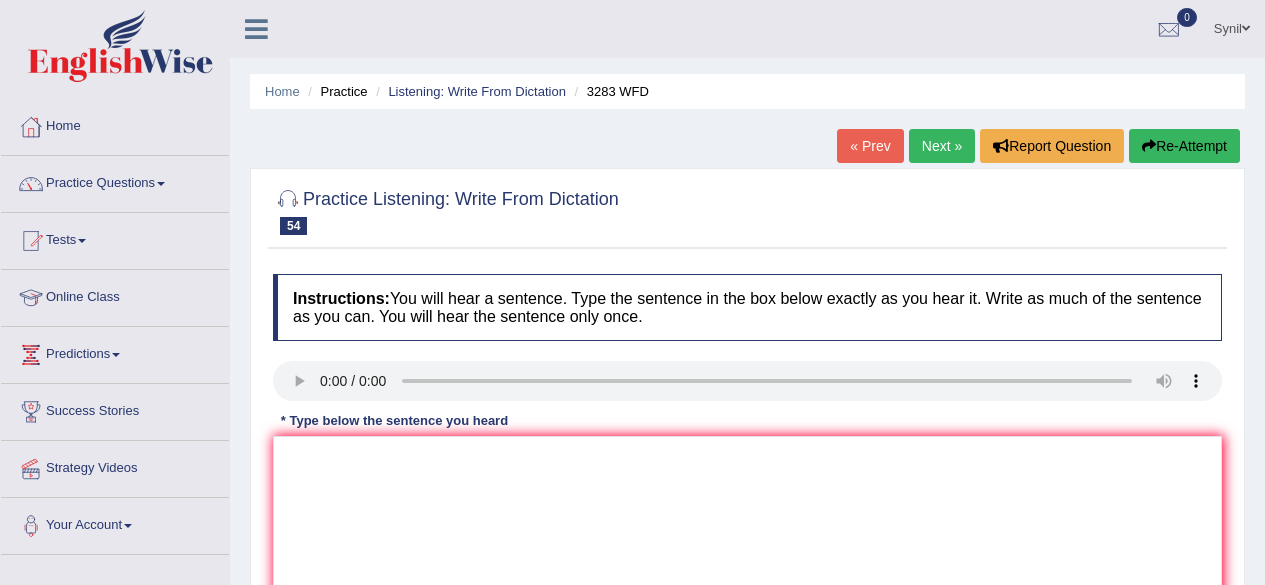 scroll, scrollTop: 0, scrollLeft: 0, axis: both 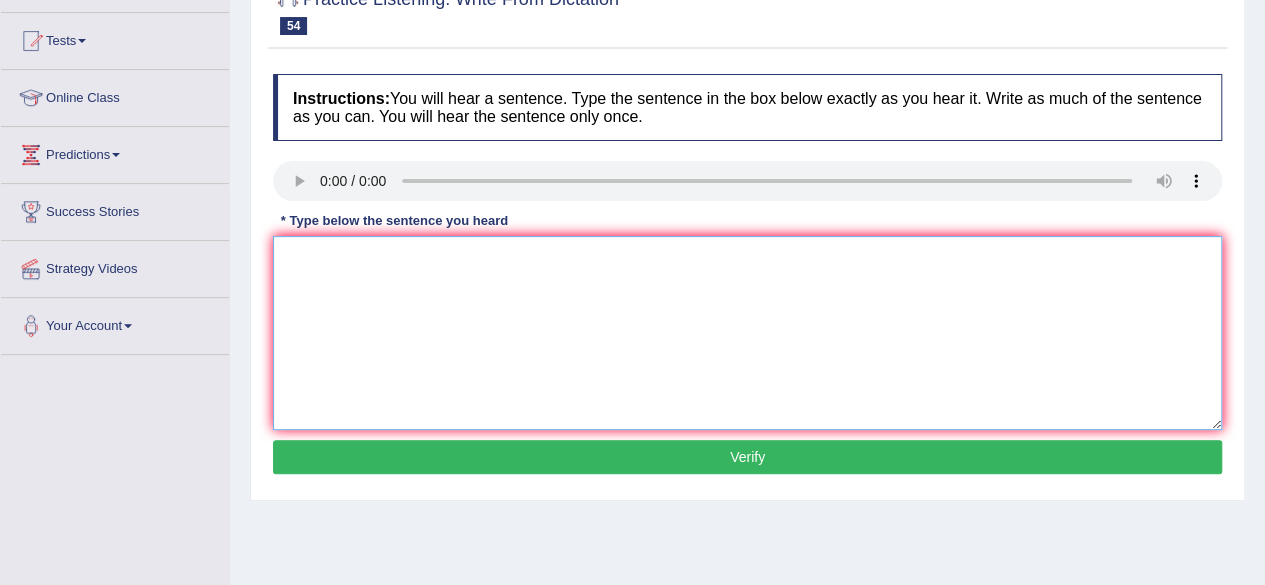 click at bounding box center (747, 333) 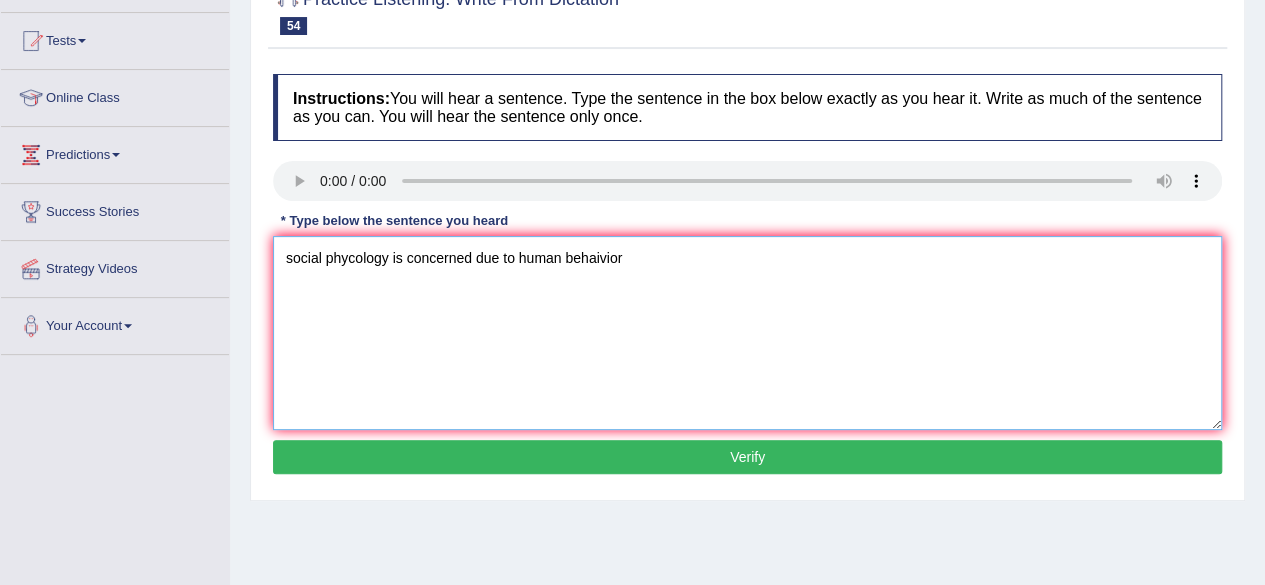 type on "social phycology is concerned due to human behaivior" 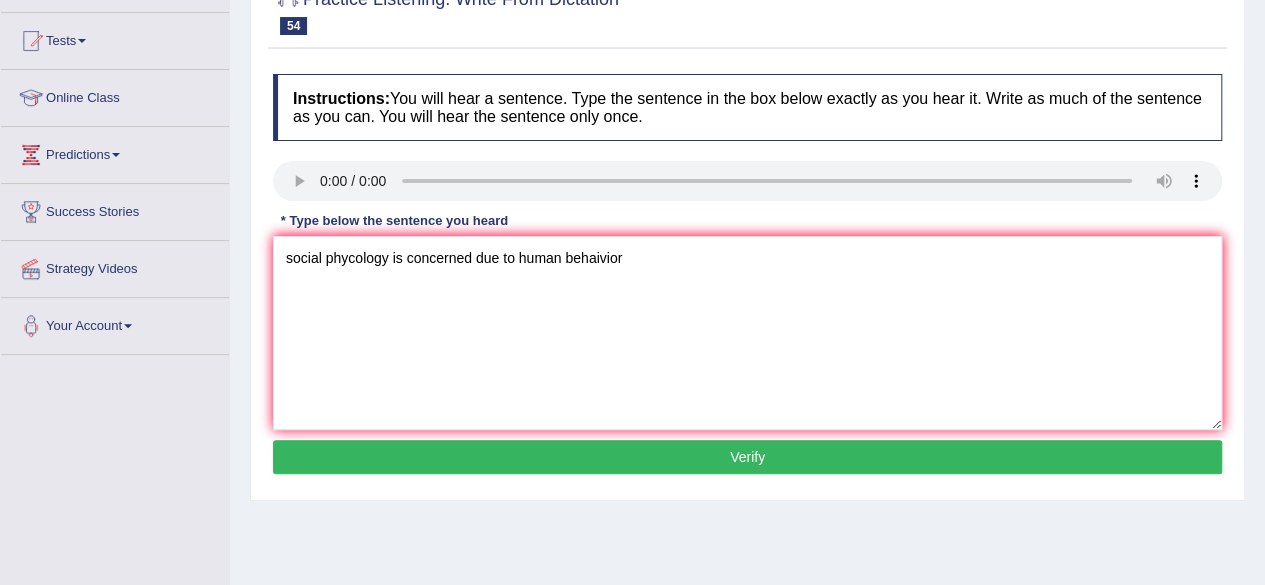 click on "Verify" at bounding box center [747, 457] 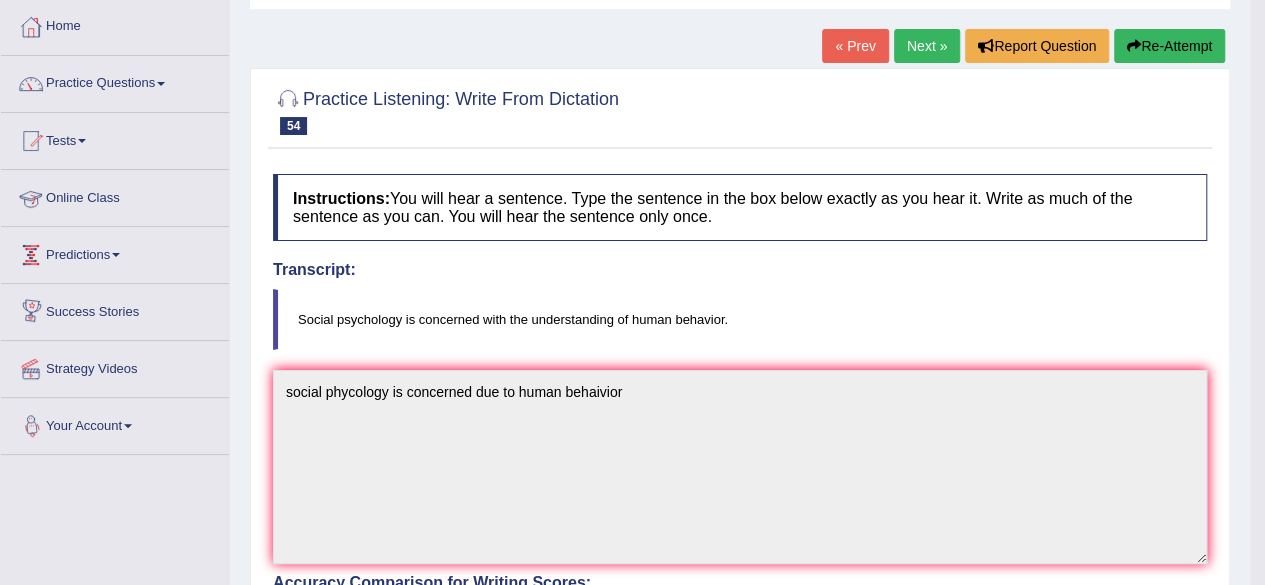 scroll, scrollTop: 0, scrollLeft: 0, axis: both 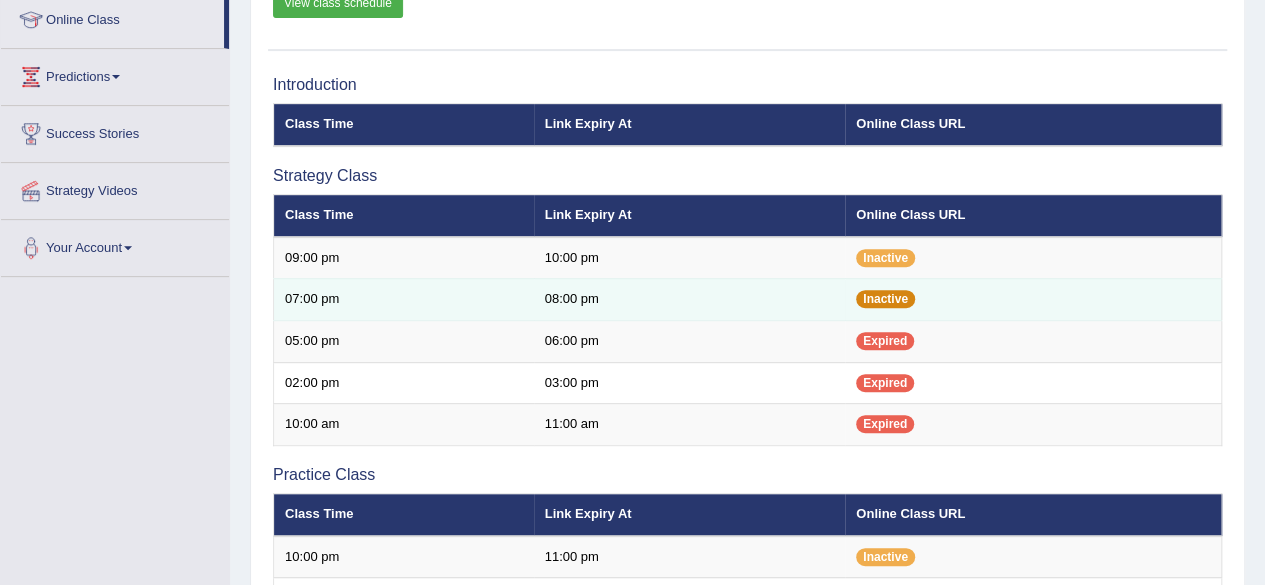 click on "Inactive" at bounding box center [885, 299] 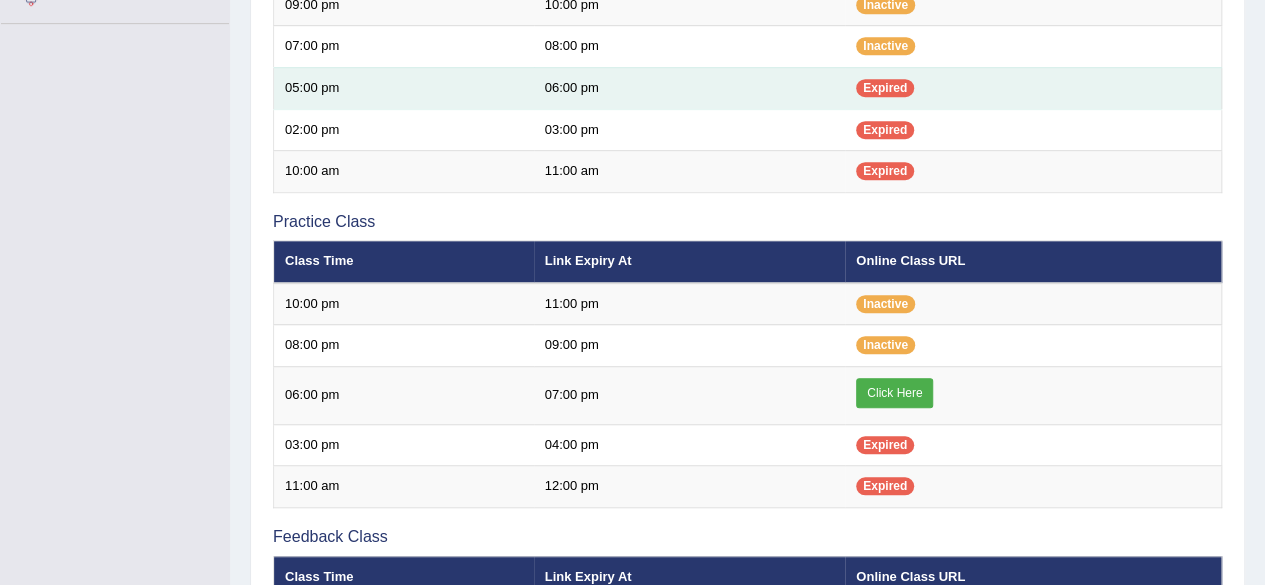 scroll, scrollTop: 600, scrollLeft: 0, axis: vertical 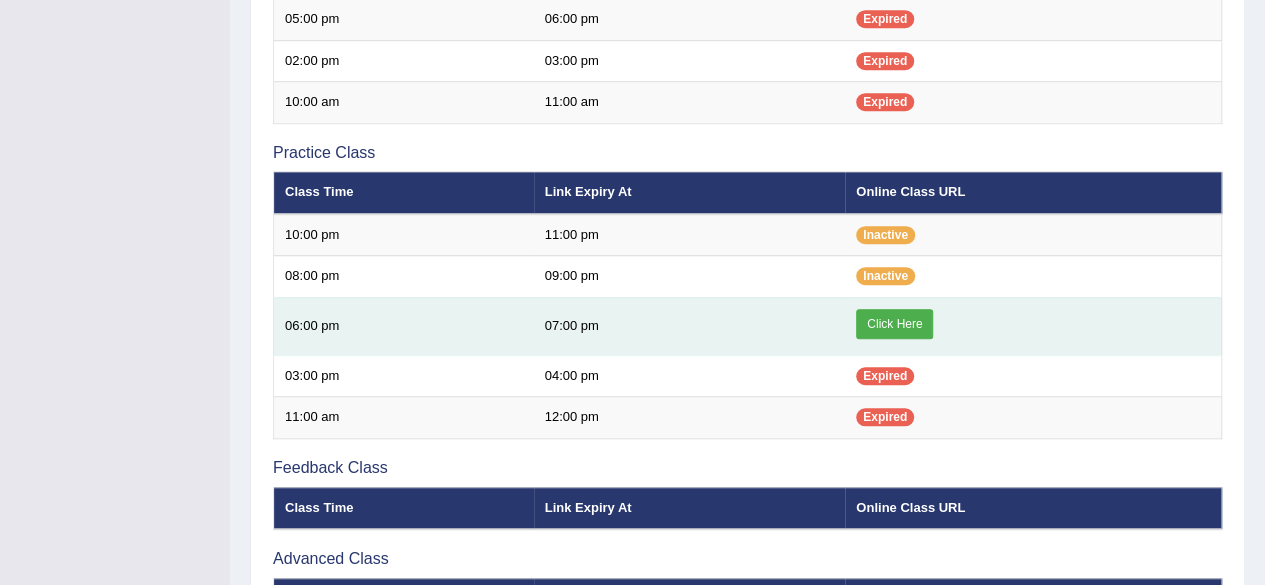 click on "Click Here" at bounding box center (894, 324) 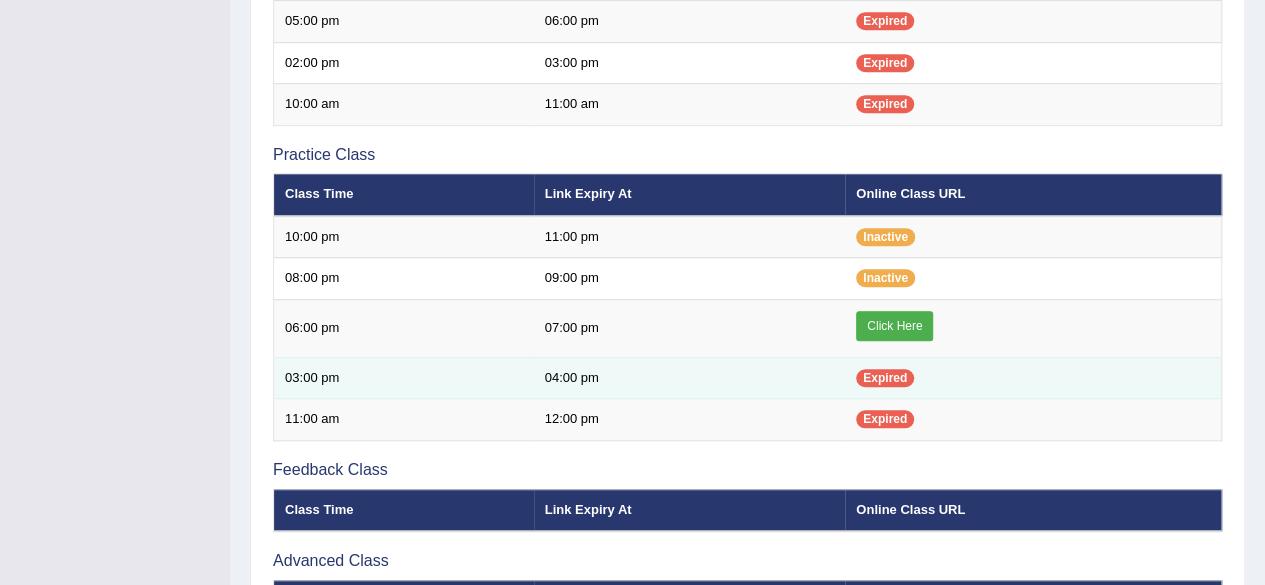scroll, scrollTop: 600, scrollLeft: 0, axis: vertical 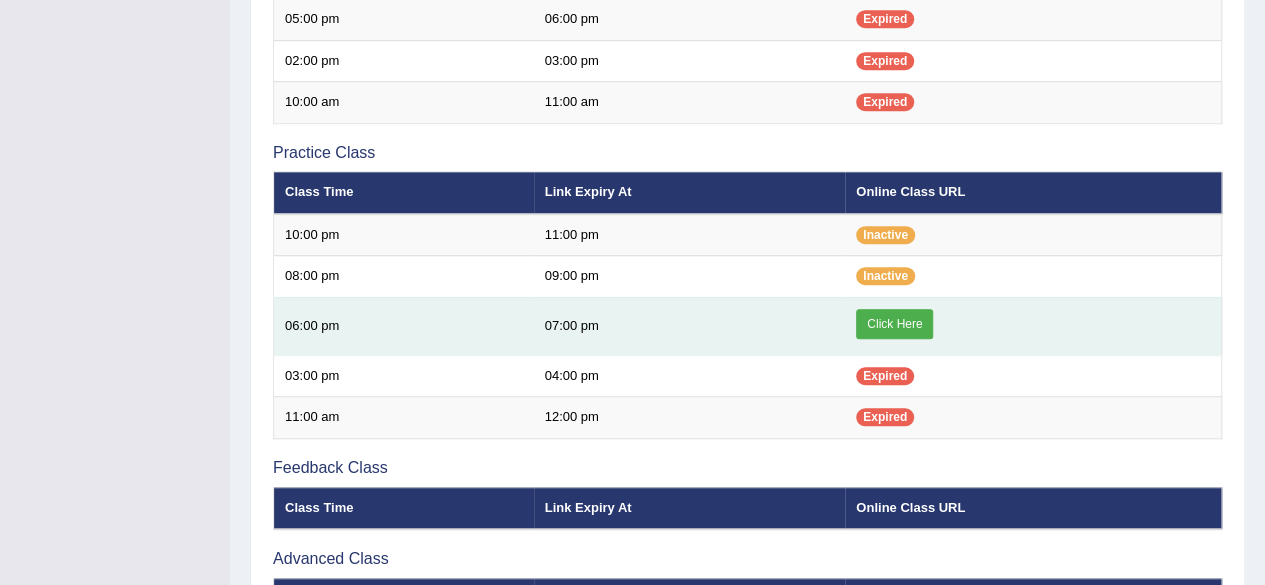 click on "Click Here" at bounding box center [894, 324] 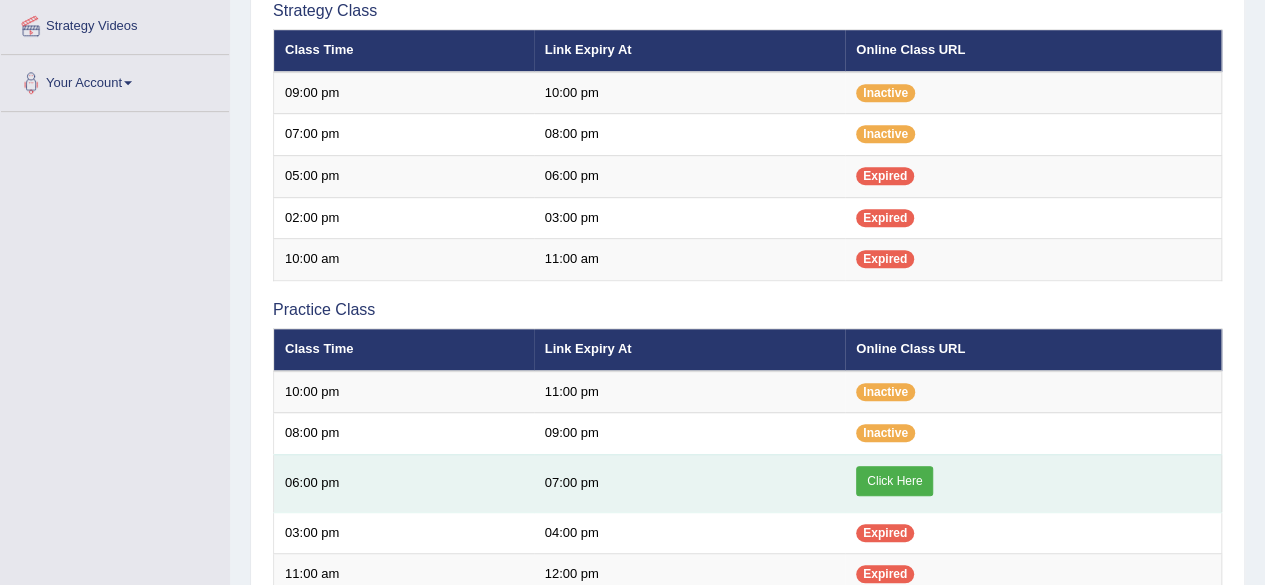 scroll, scrollTop: 400, scrollLeft: 0, axis: vertical 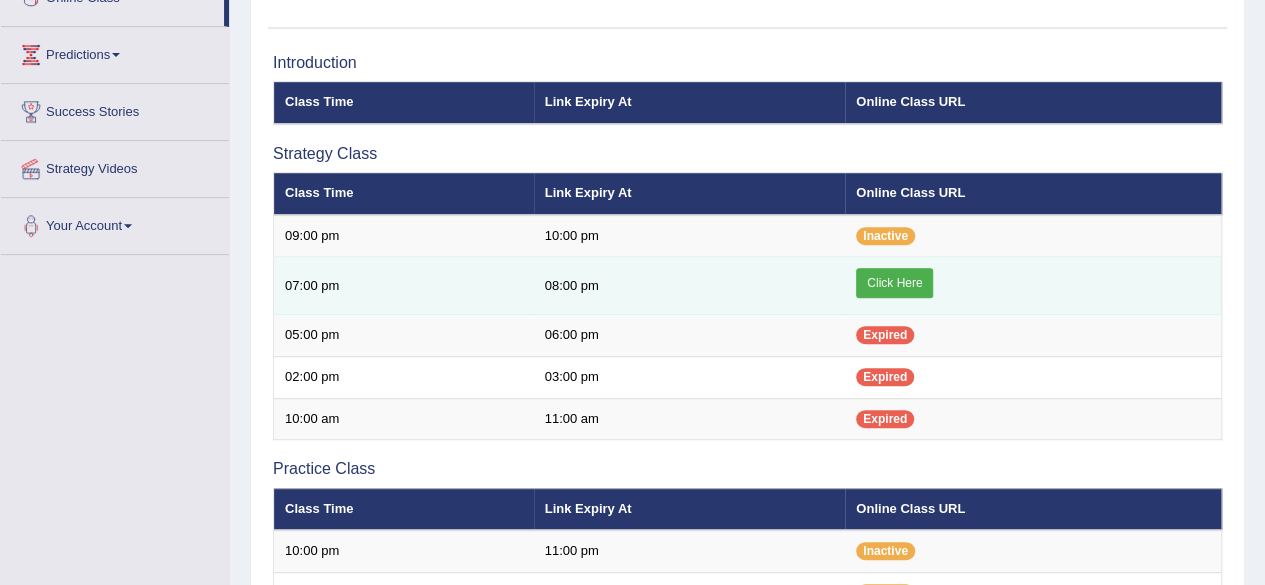 click on "Click Here" at bounding box center (894, 283) 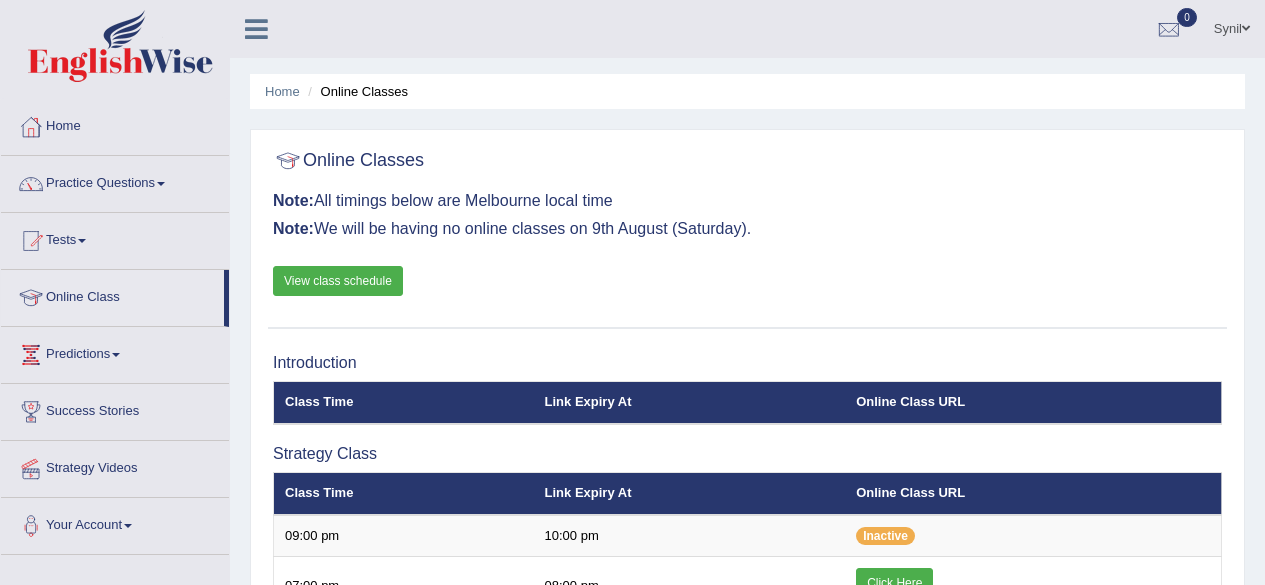 scroll, scrollTop: 300, scrollLeft: 0, axis: vertical 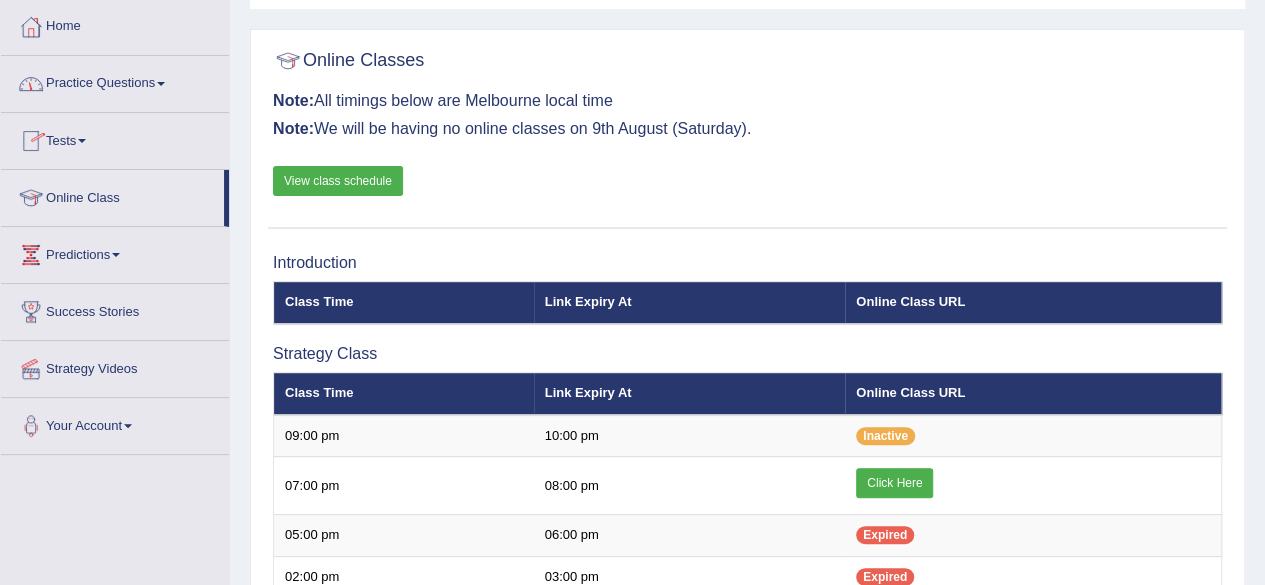 click on "Practice Questions" at bounding box center (115, 81) 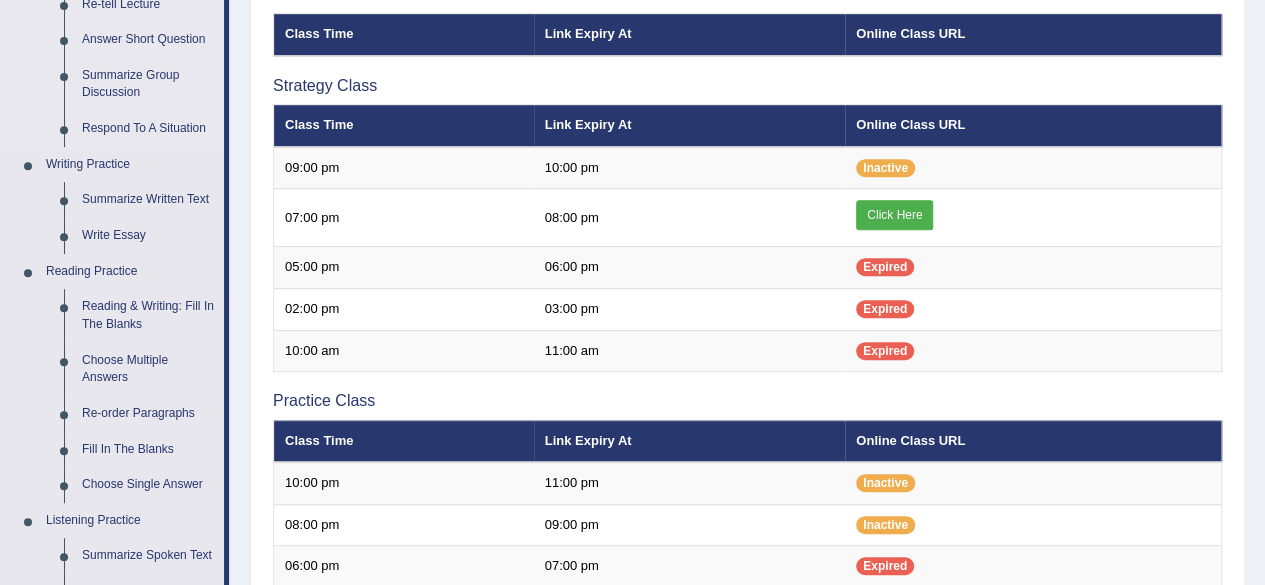 scroll, scrollTop: 400, scrollLeft: 0, axis: vertical 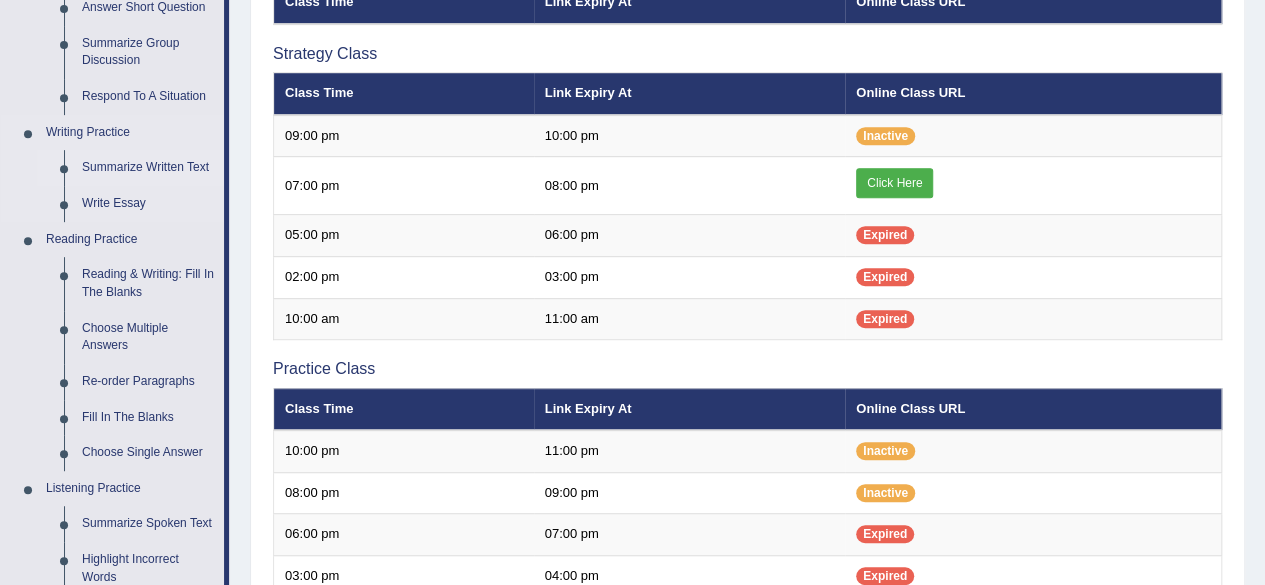 click on "Summarize Written Text" at bounding box center [148, 168] 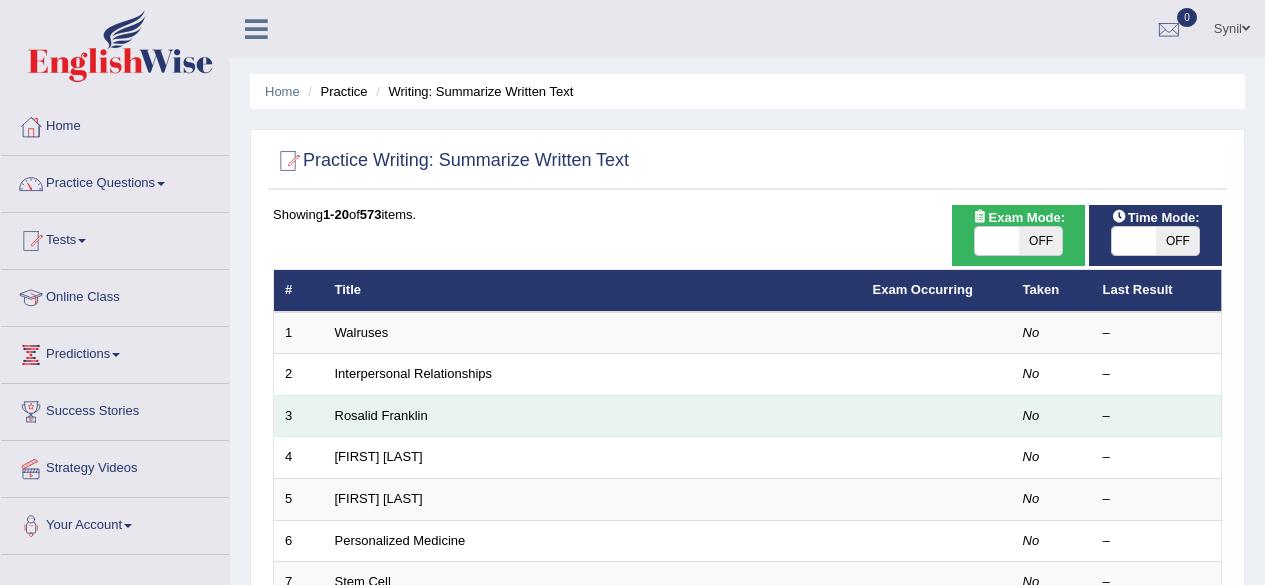 scroll, scrollTop: 0, scrollLeft: 0, axis: both 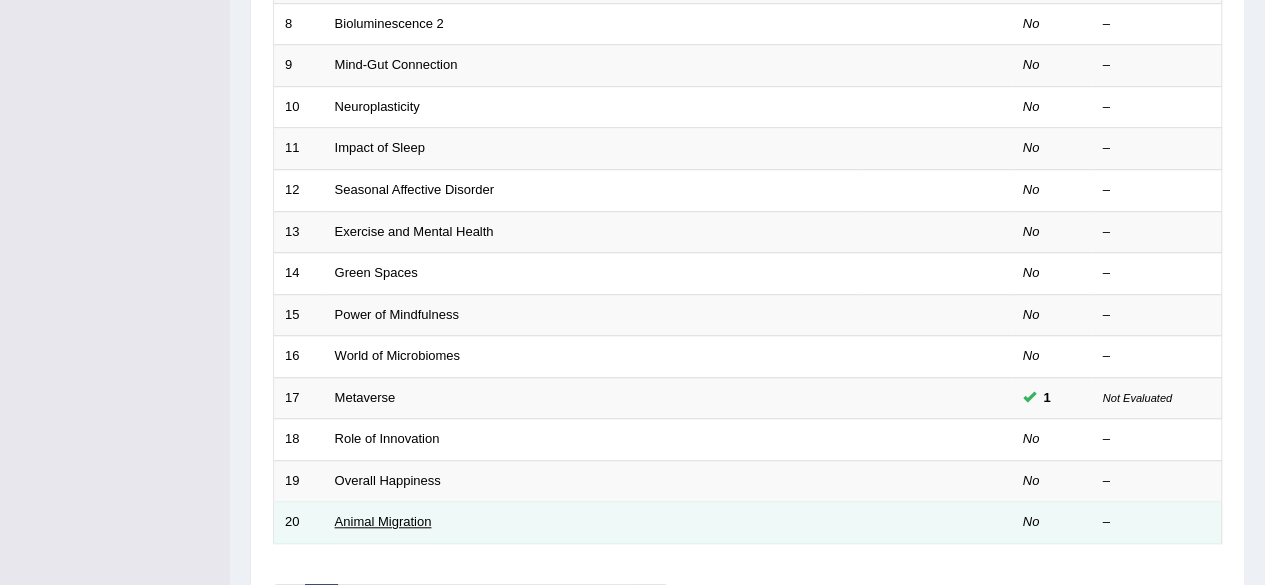 click on "Animal Migration" at bounding box center [383, 521] 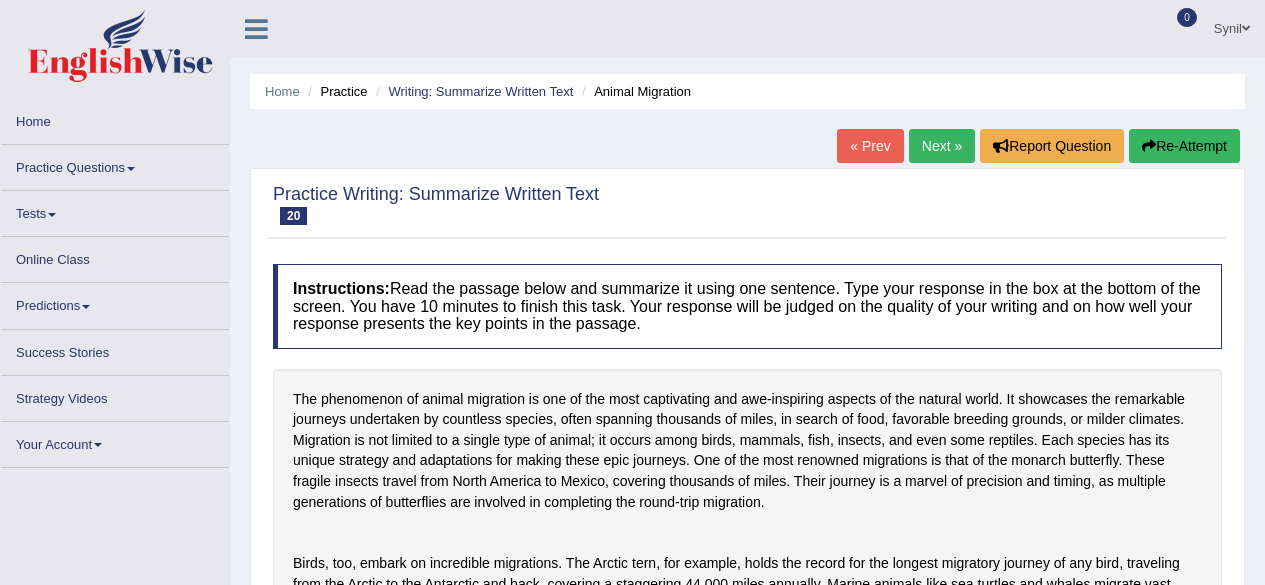 scroll, scrollTop: 0, scrollLeft: 0, axis: both 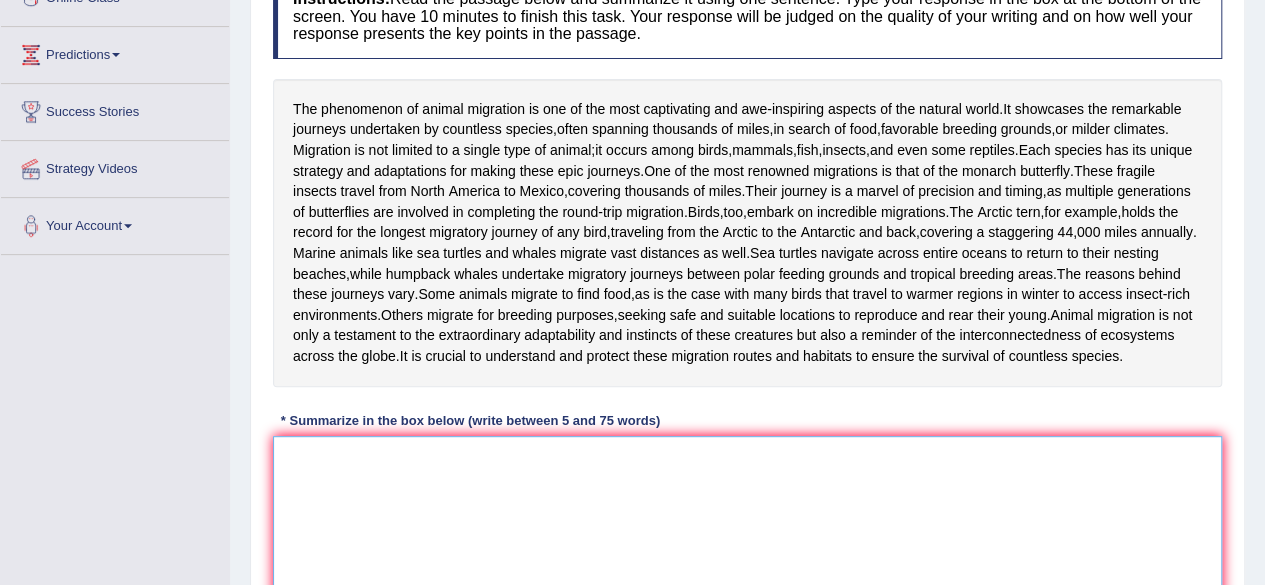 click at bounding box center (747, 533) 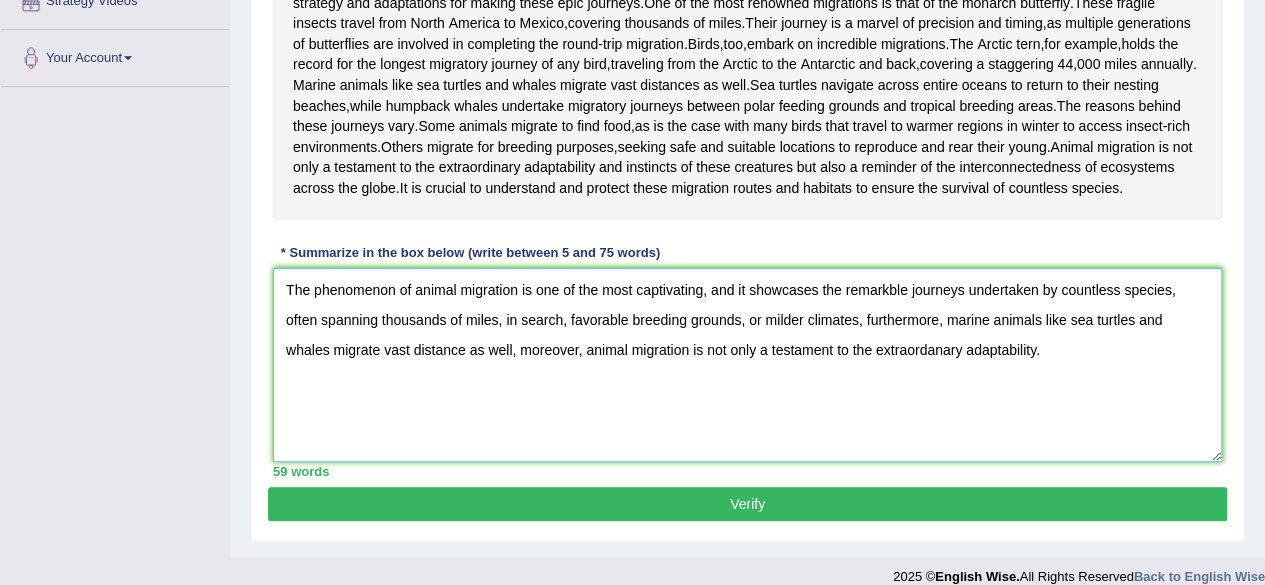 scroll, scrollTop: 568, scrollLeft: 0, axis: vertical 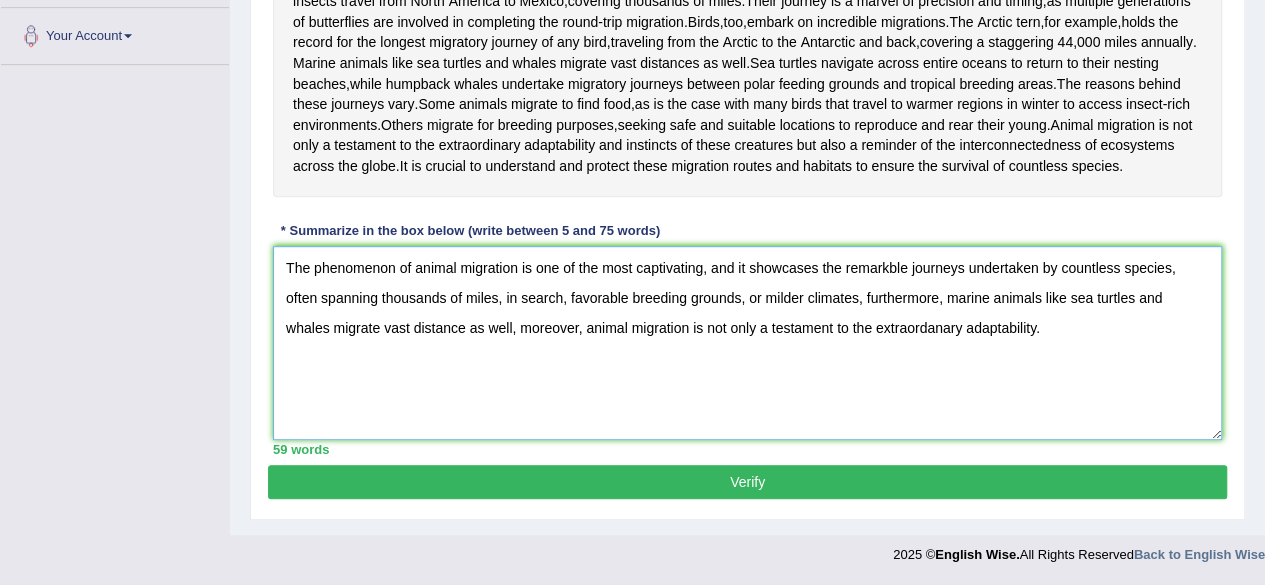 type on "The phenomenon of animal migration is one of the most captivating, and it showcases the remarkble journeys undertaken by countless species, often spanning thousands of miles, in search, favorable breeding grounds, or milder climates, furthermore, marine animals like sea turtles and whales migrate vast distance as well, moreover, animal migration is not only a testament to the extraordanary adaptability." 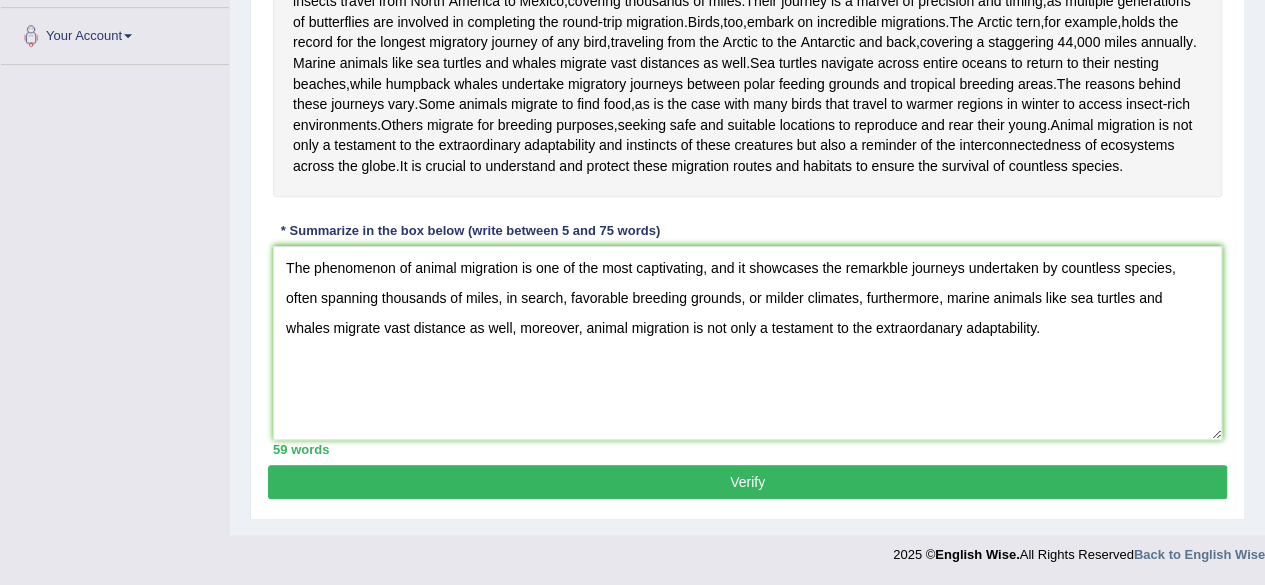 click on "Verify" at bounding box center (747, 482) 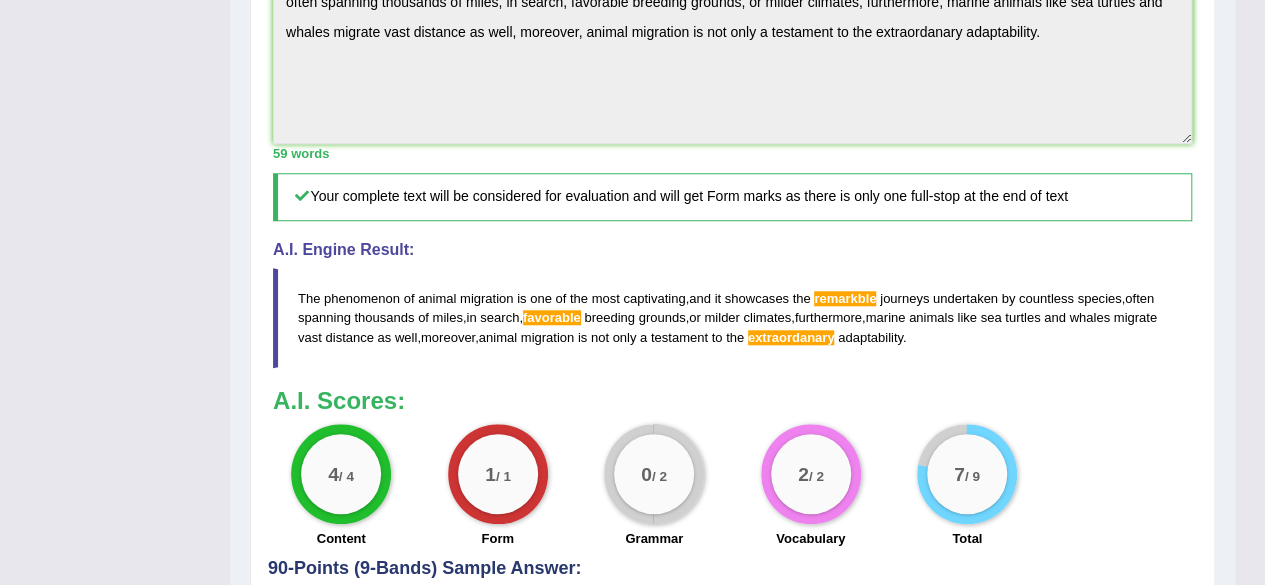 scroll, scrollTop: 657, scrollLeft: 0, axis: vertical 